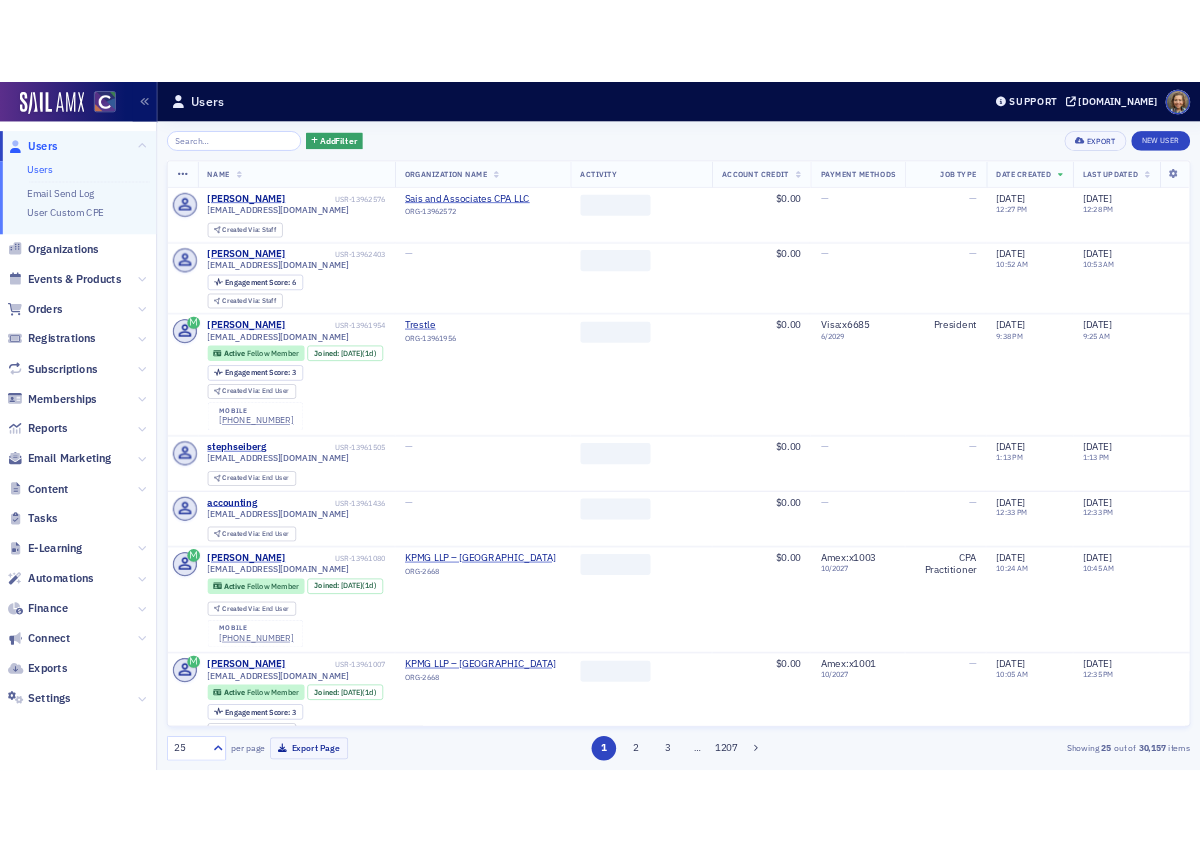scroll, scrollTop: 0, scrollLeft: 0, axis: both 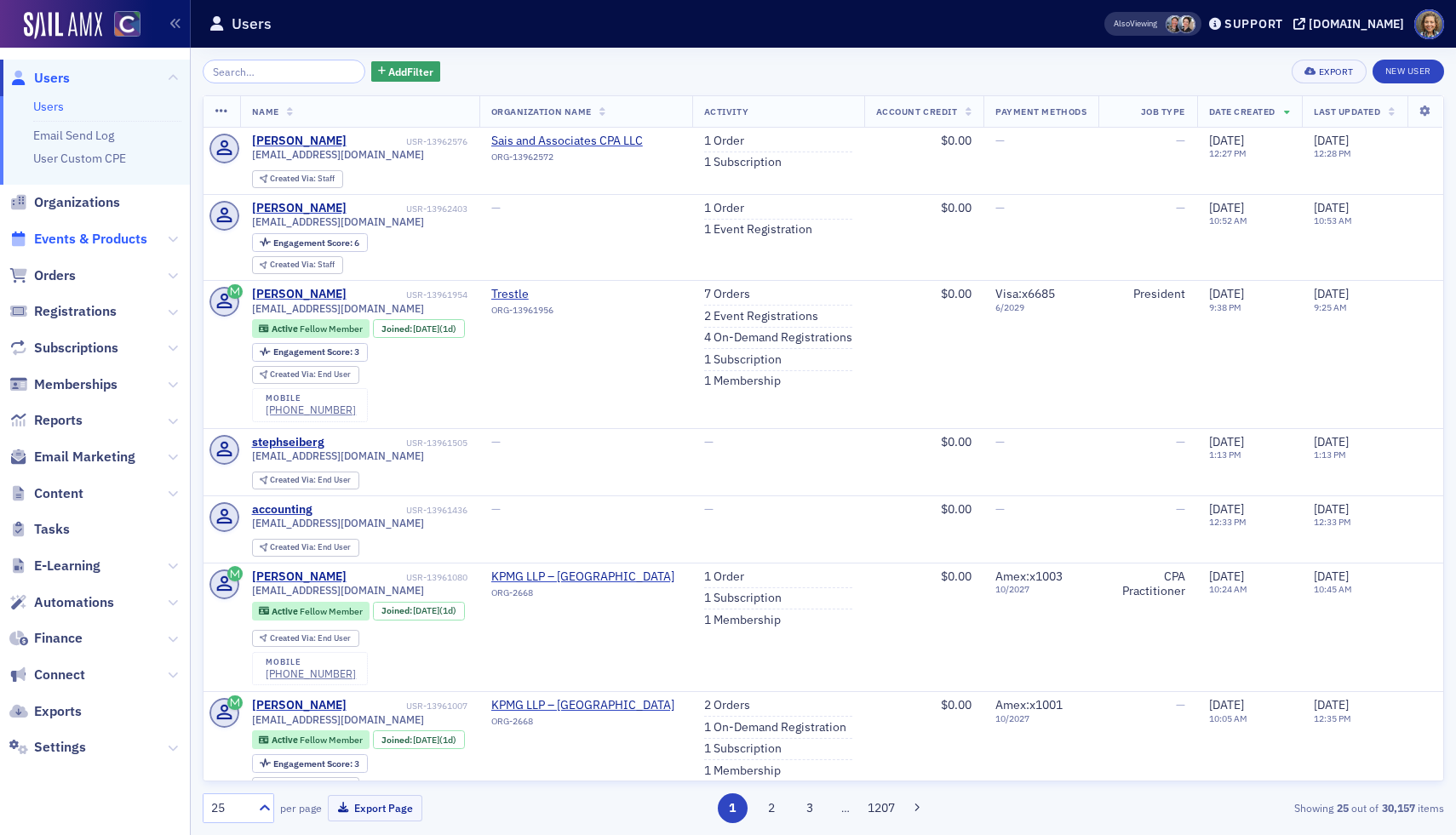 click on "Events & Products" 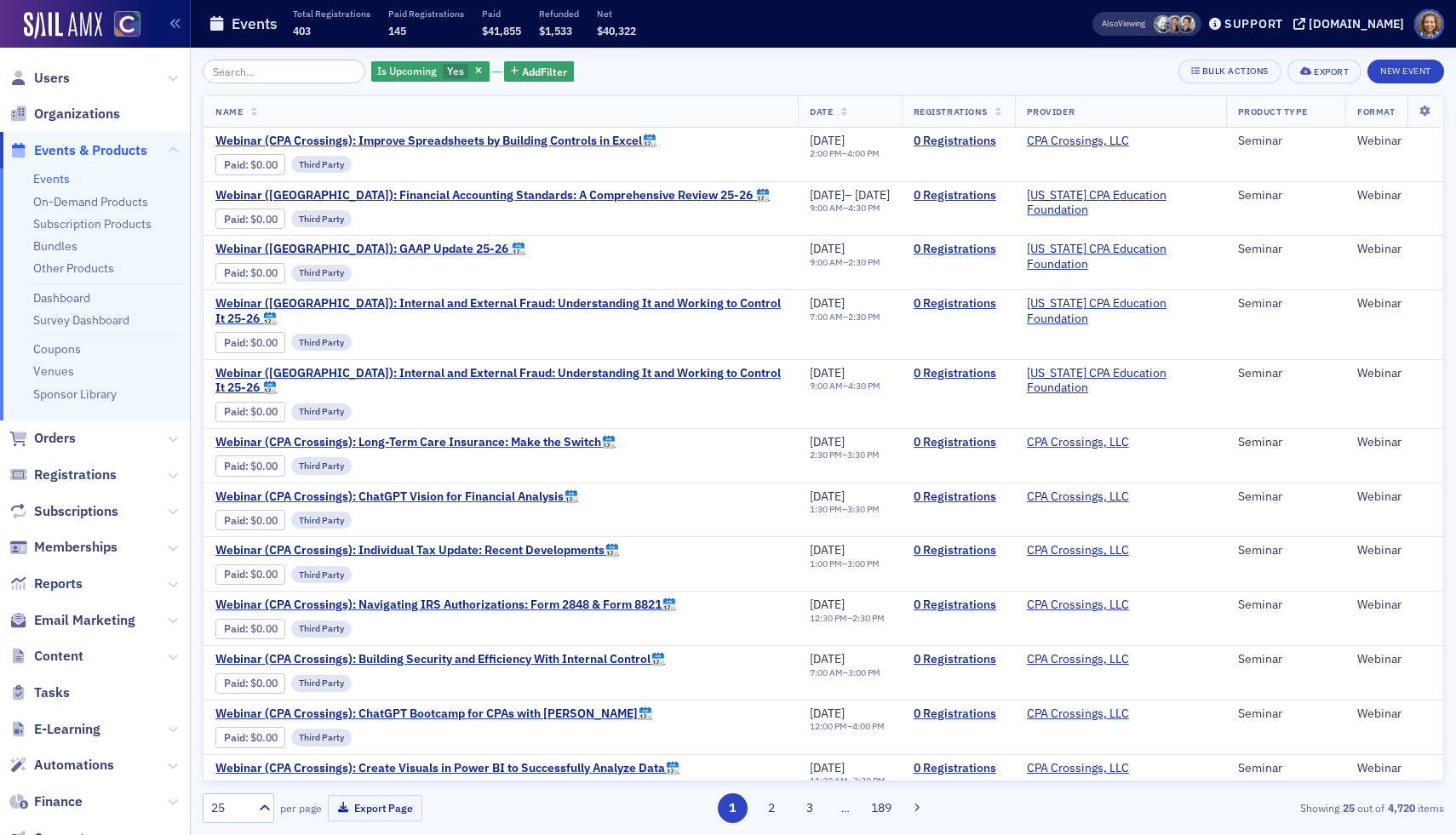 click 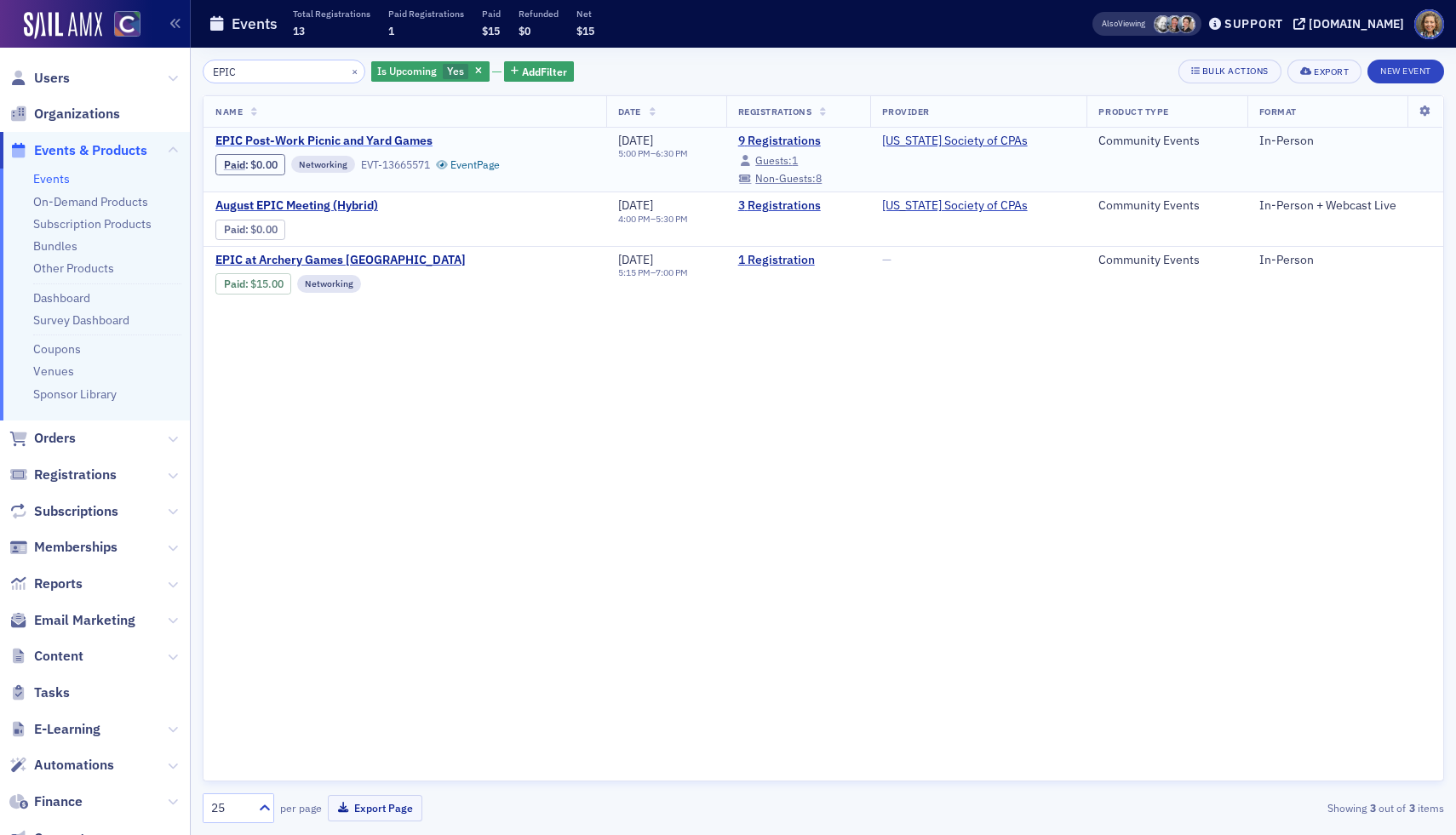 type on "EPIC" 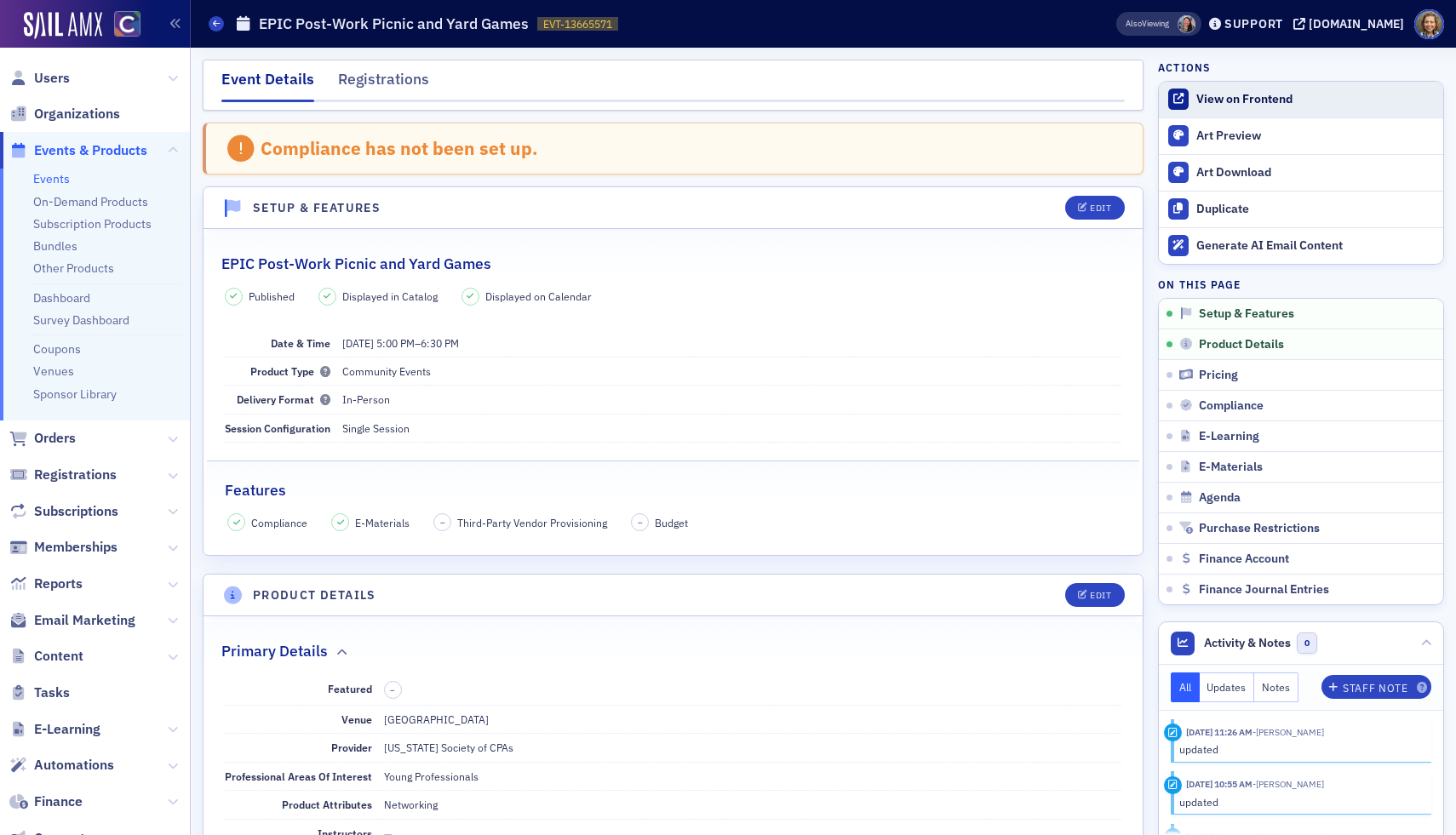 click on "View on Frontend" 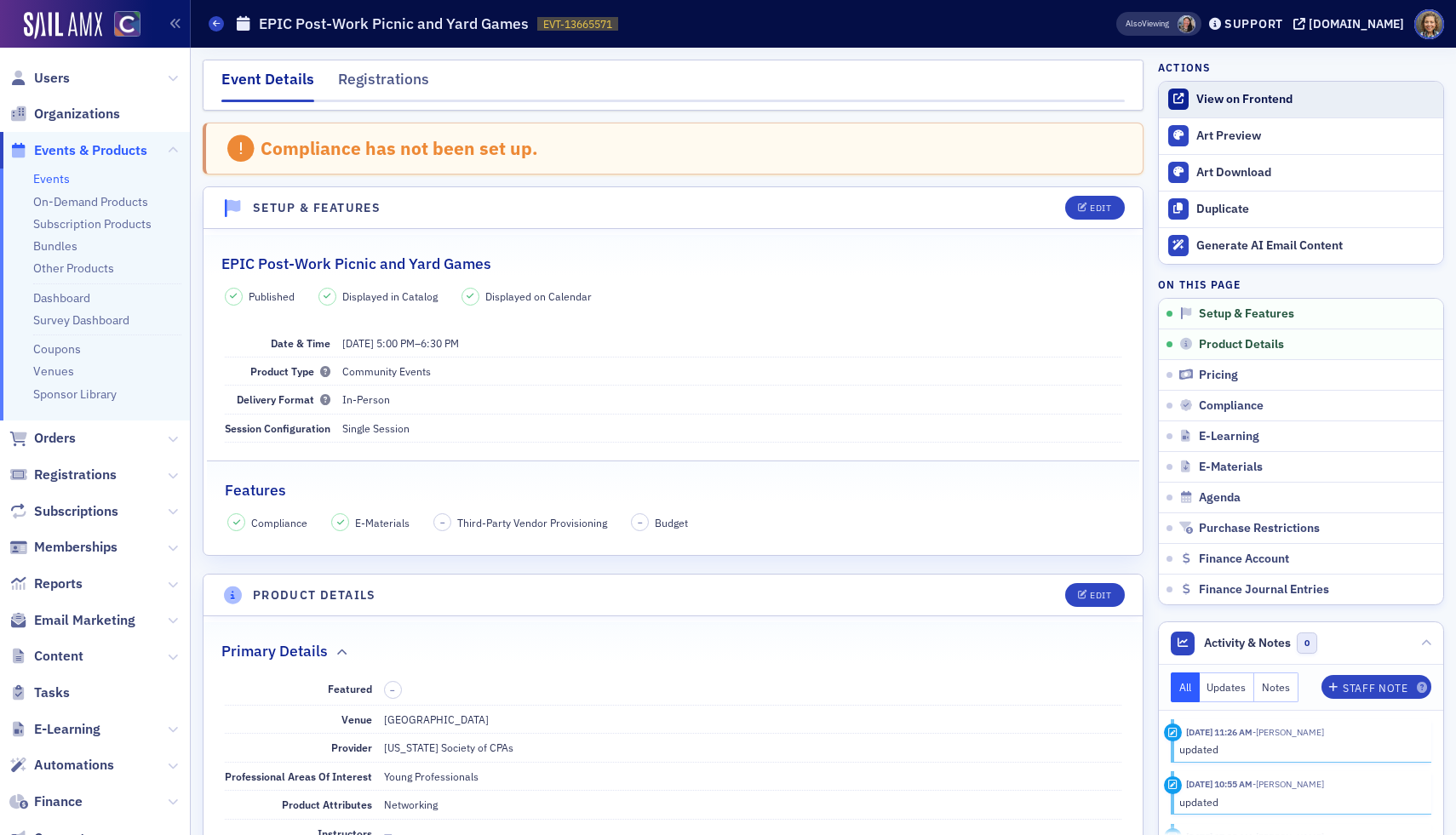 click on "View on Frontend" 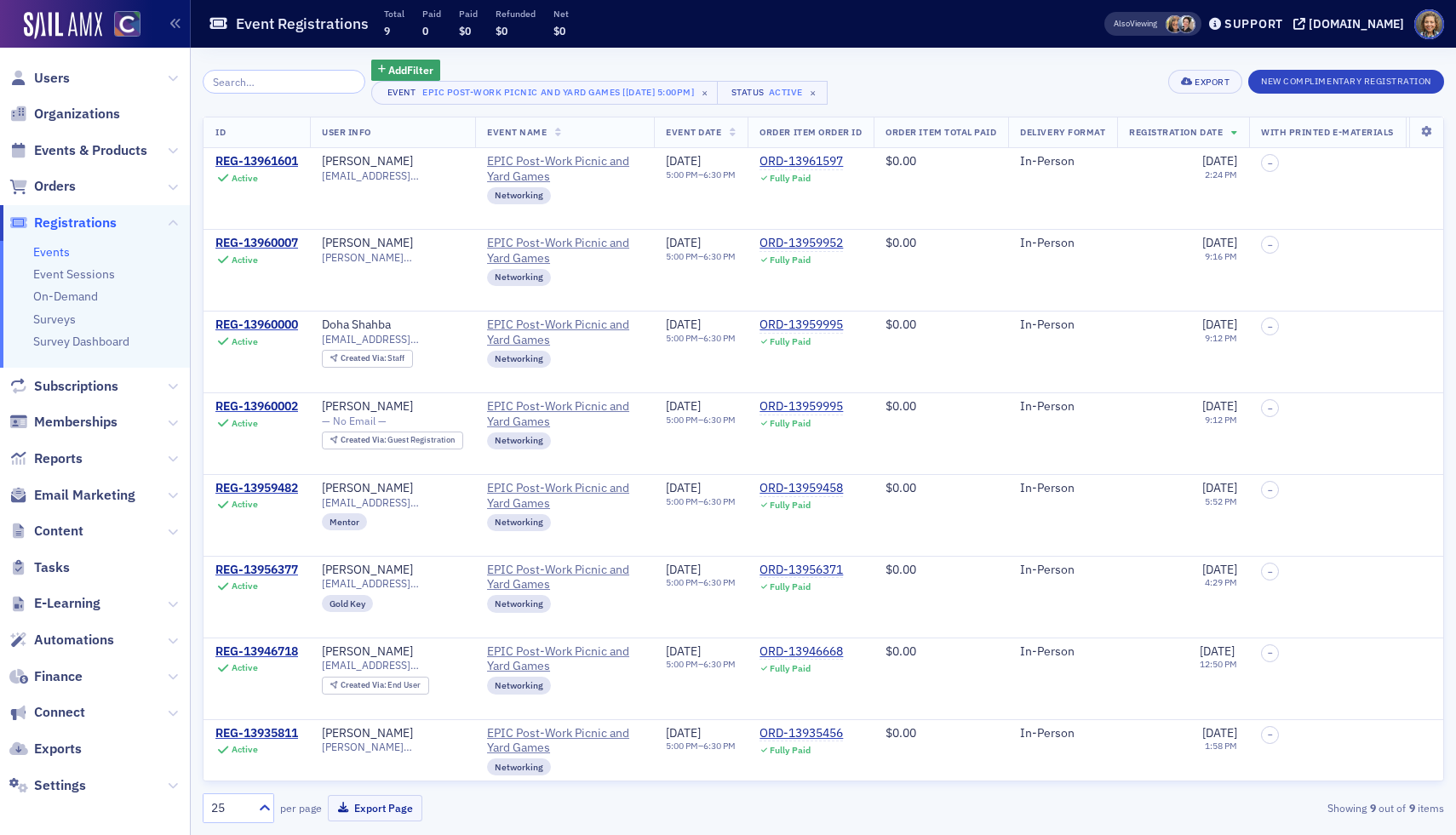 scroll, scrollTop: 0, scrollLeft: 0, axis: both 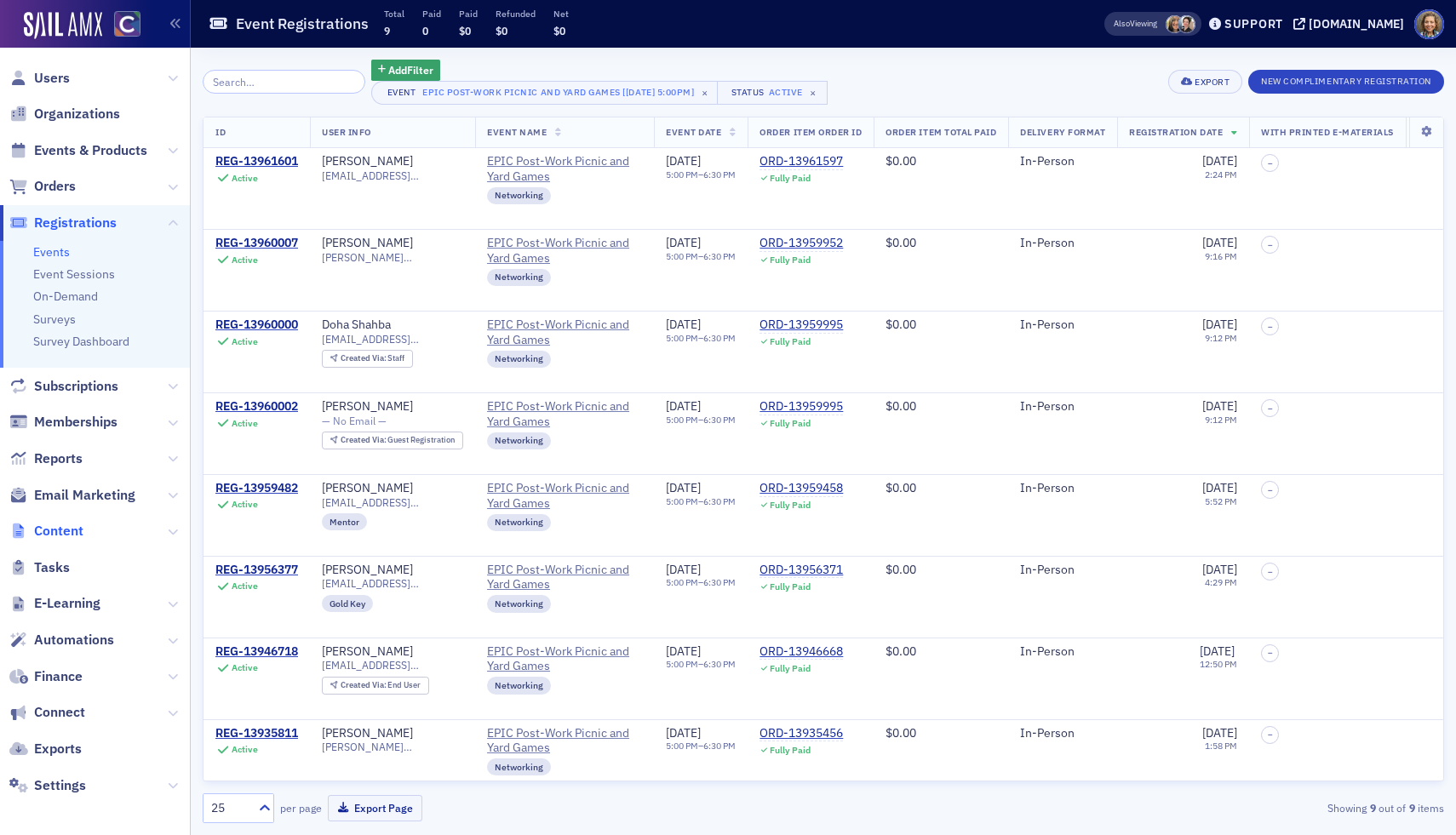 click on "Content" 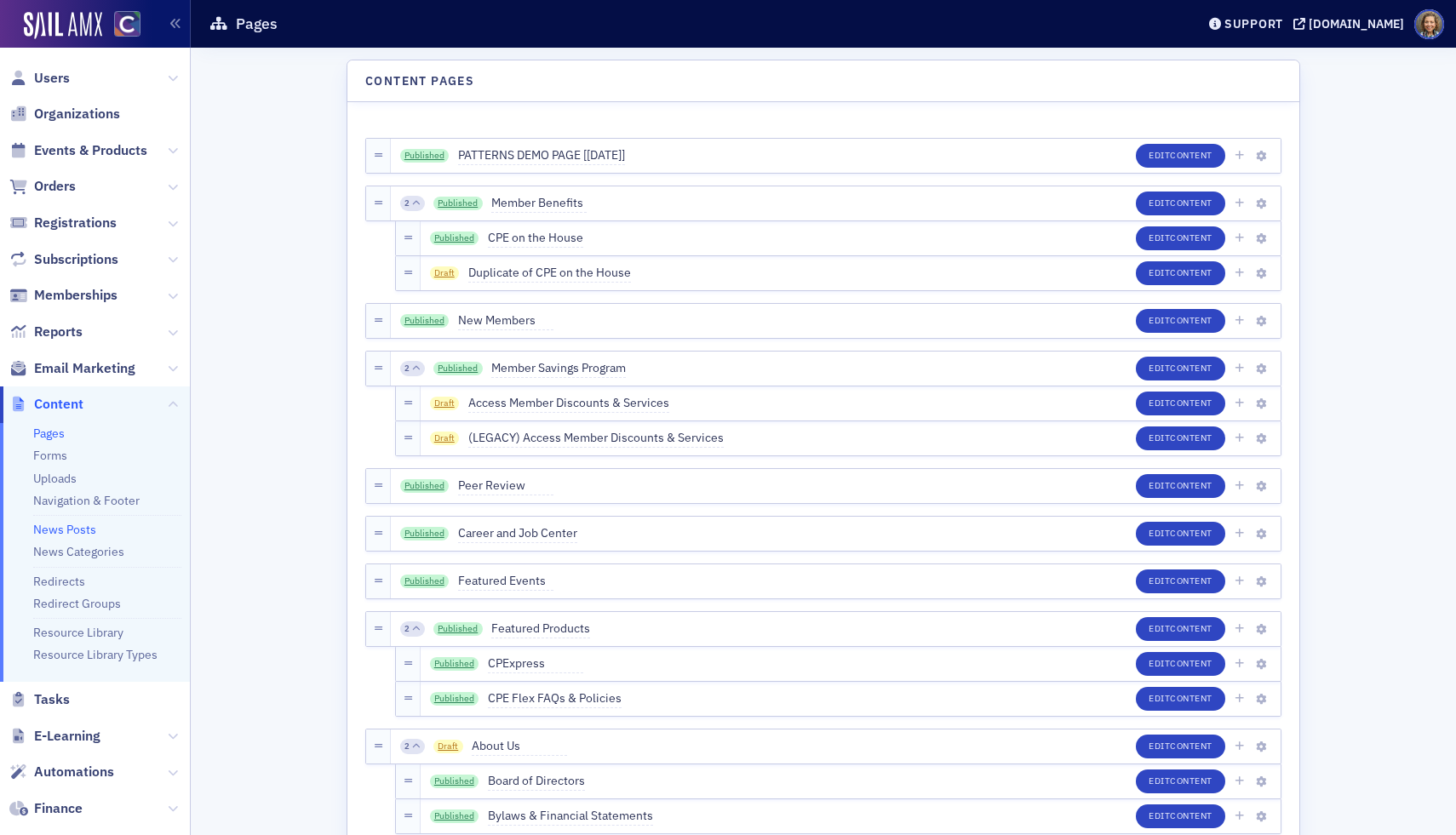 click on "News Posts" 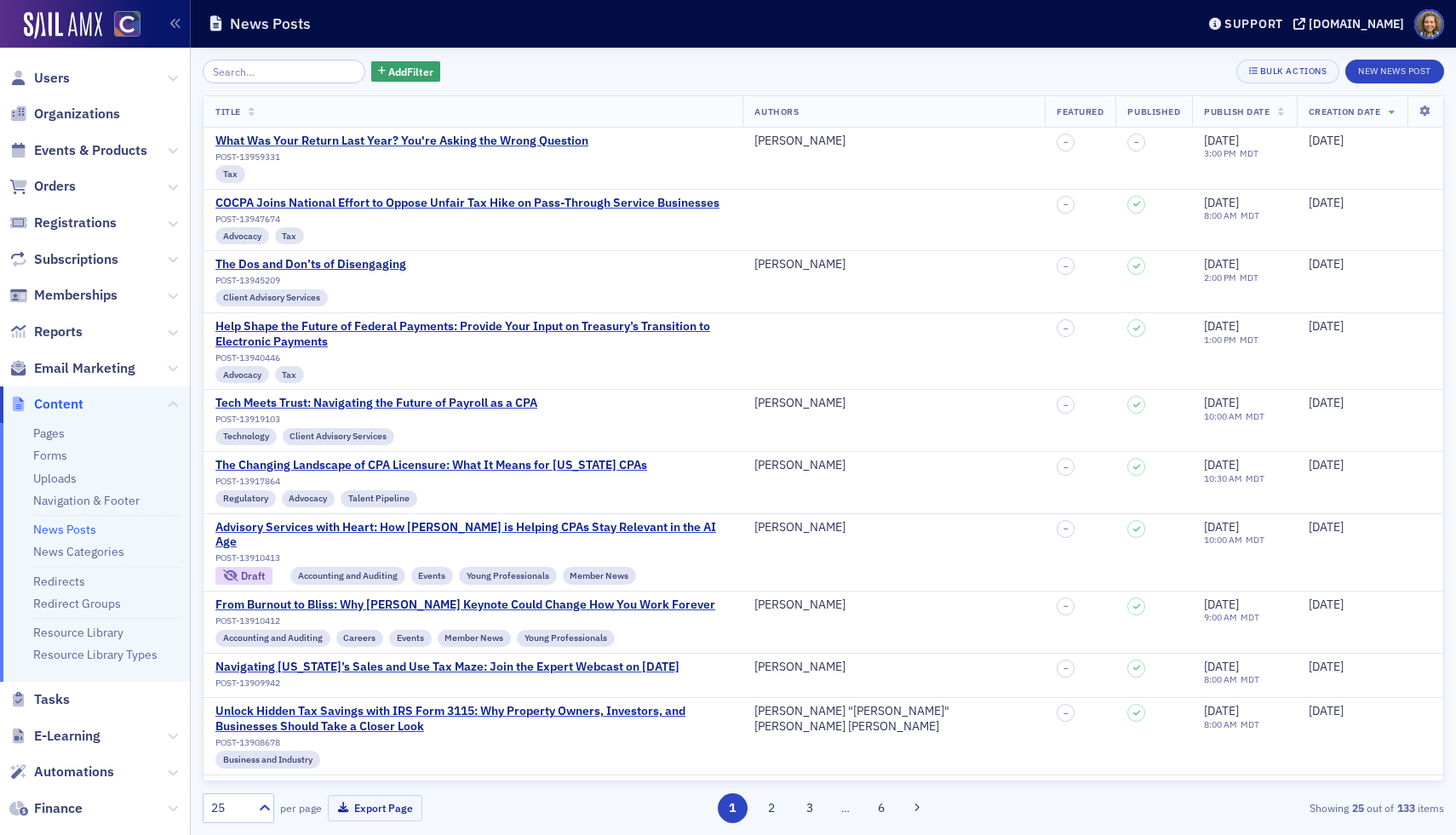click on "Add  Filter" 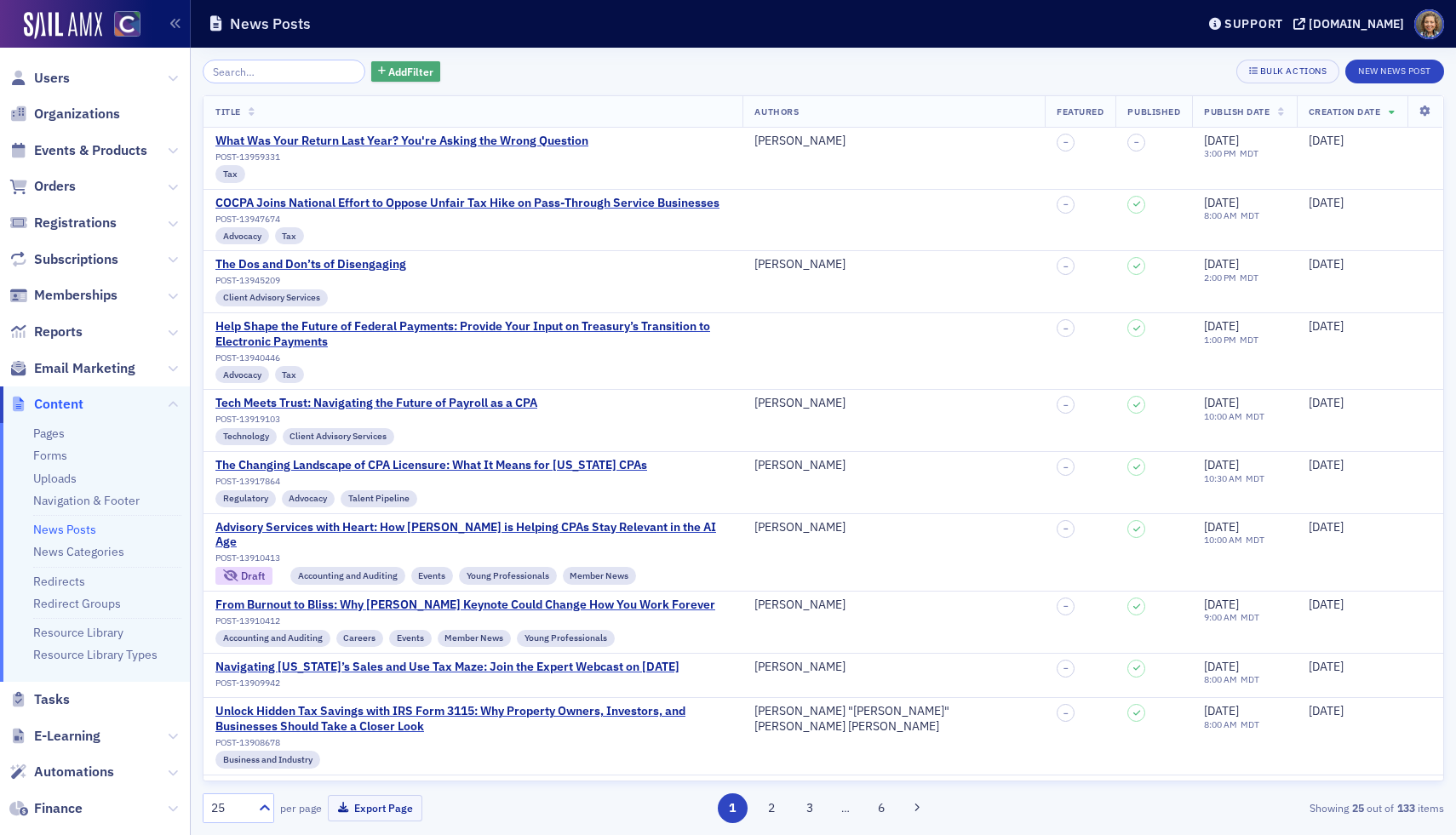 click on "Add  Filter" 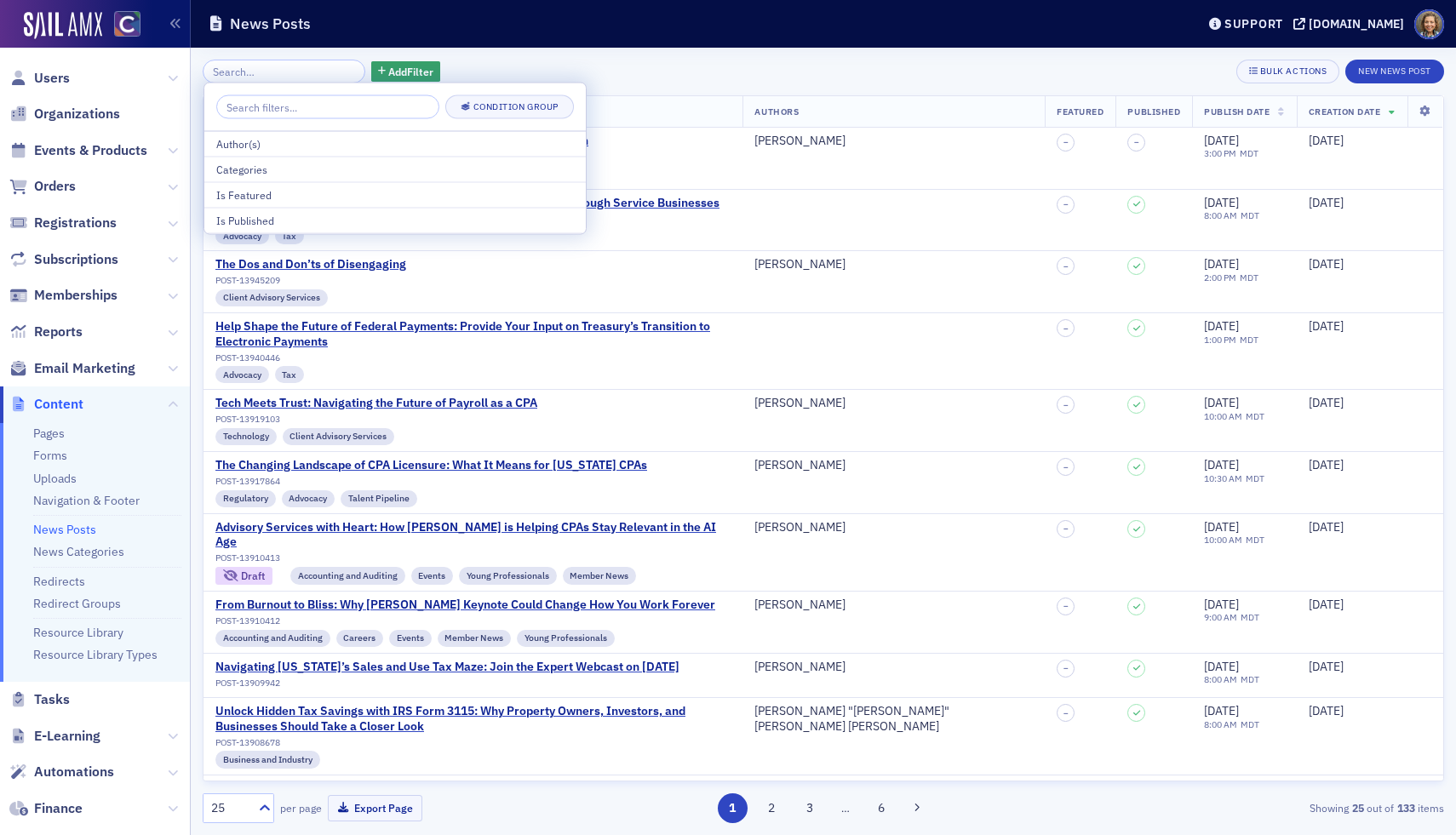 click on "Add  Filter Bulk Actions New News Post Title   Authors   Featured   Published   Publish Date   Creation Date   What Was Your Return Last Year? You're Asking the Wrong Question POST-13959331 Tax Hab Barton – – 7/7/2025 3:00 PM MDT 7/3/2025 COCPA Joins National Effort to Oppose Unfair Tax Hike on Pass-Through Service Businesses POST-13947674 Advocacy Tax – 6/20/2025 8:00 AM MDT 6/26/2025 The Dos and Don’ts of Disengaging POST-13945209 Client Advisory Services Duncan Will – 6/24/2025 2:00 PM MDT 6/24/2025 Help Shape the Future of Federal Payments: Provide Your Input on Treasury’s Transition to Electronic Payments POST-13940446 Advocacy Tax – 6/19/2025 1:00 PM MDT 6/19/2025 Tech Meets Trust: Navigating the Future of Payroll as a CPA POST-13919103 Technology Client Advisory Services Nima Mousavizadeh – 6/9/2025 10:00 AM MDT 6/9/2025 The Changing Landscape of CPA Licensure: What It Means for Colorado CPAs POST-13917864 Regulatory Advocacy Talent Pipeline Alicia Gelinas – 6/9/2025 10:30 AM MDT –" 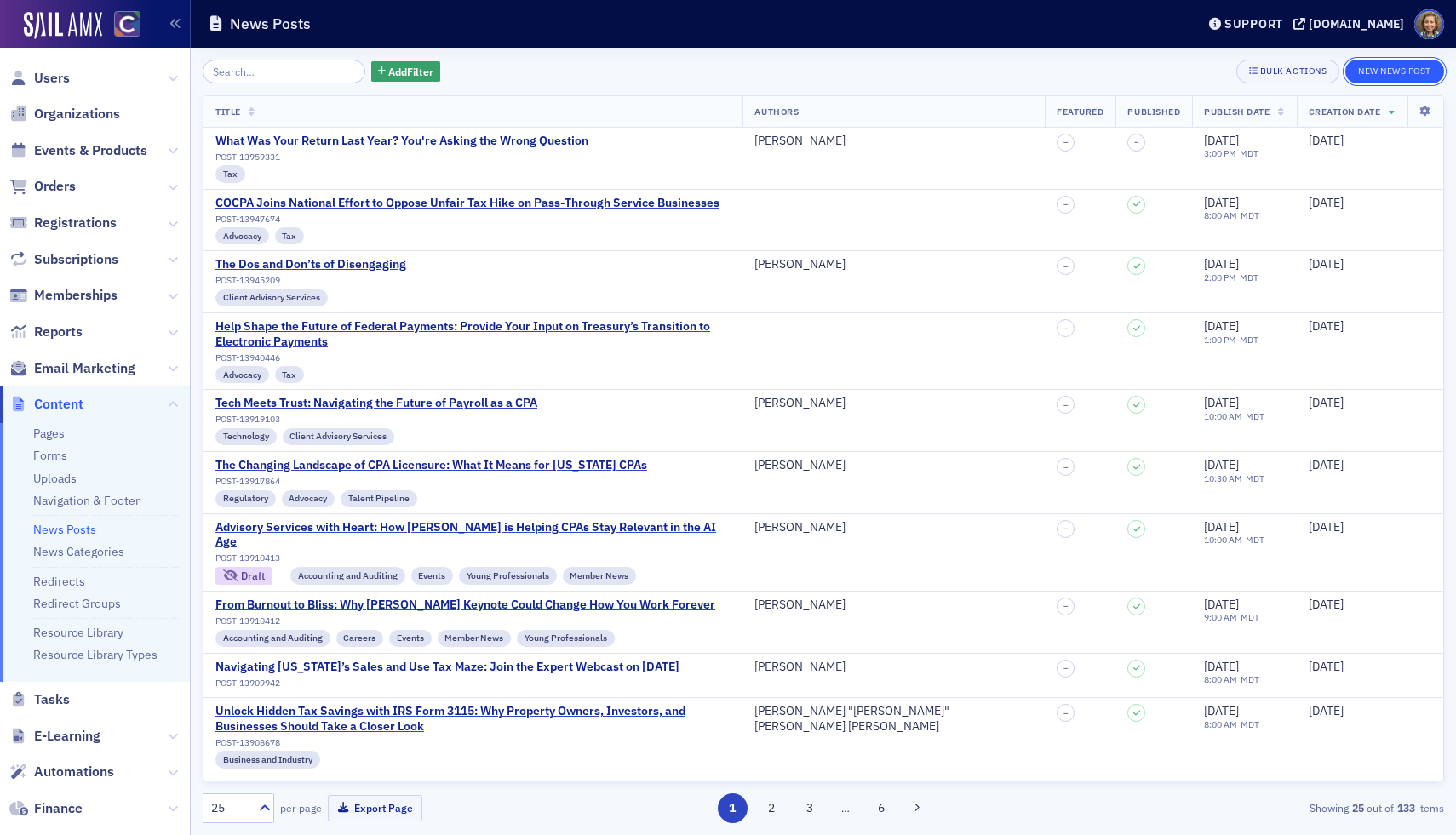 click on "New News Post" 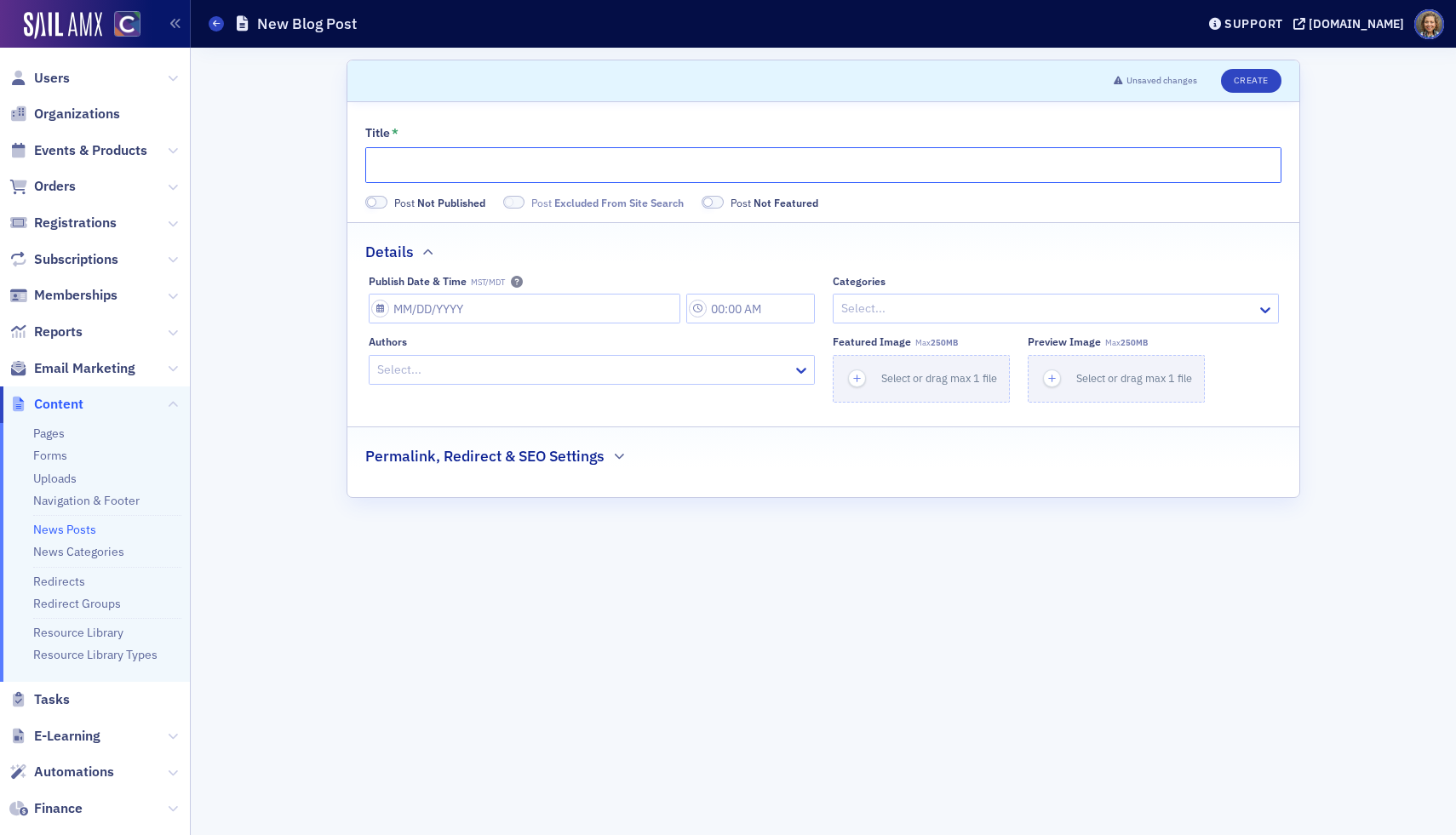 click on "Title *" 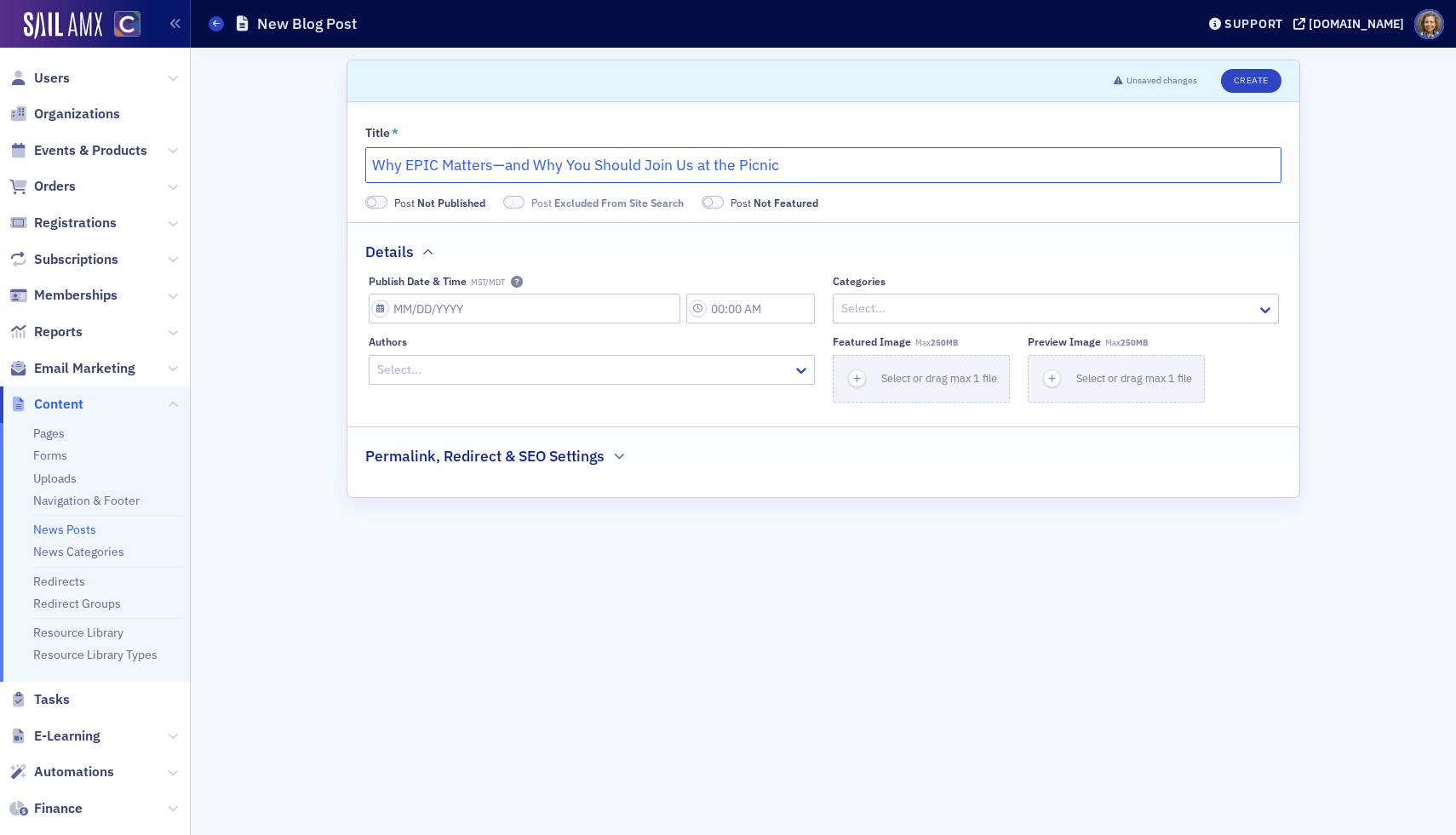 click on "Why EPIC Matters—and Why You Should Join Us at the Picnic" 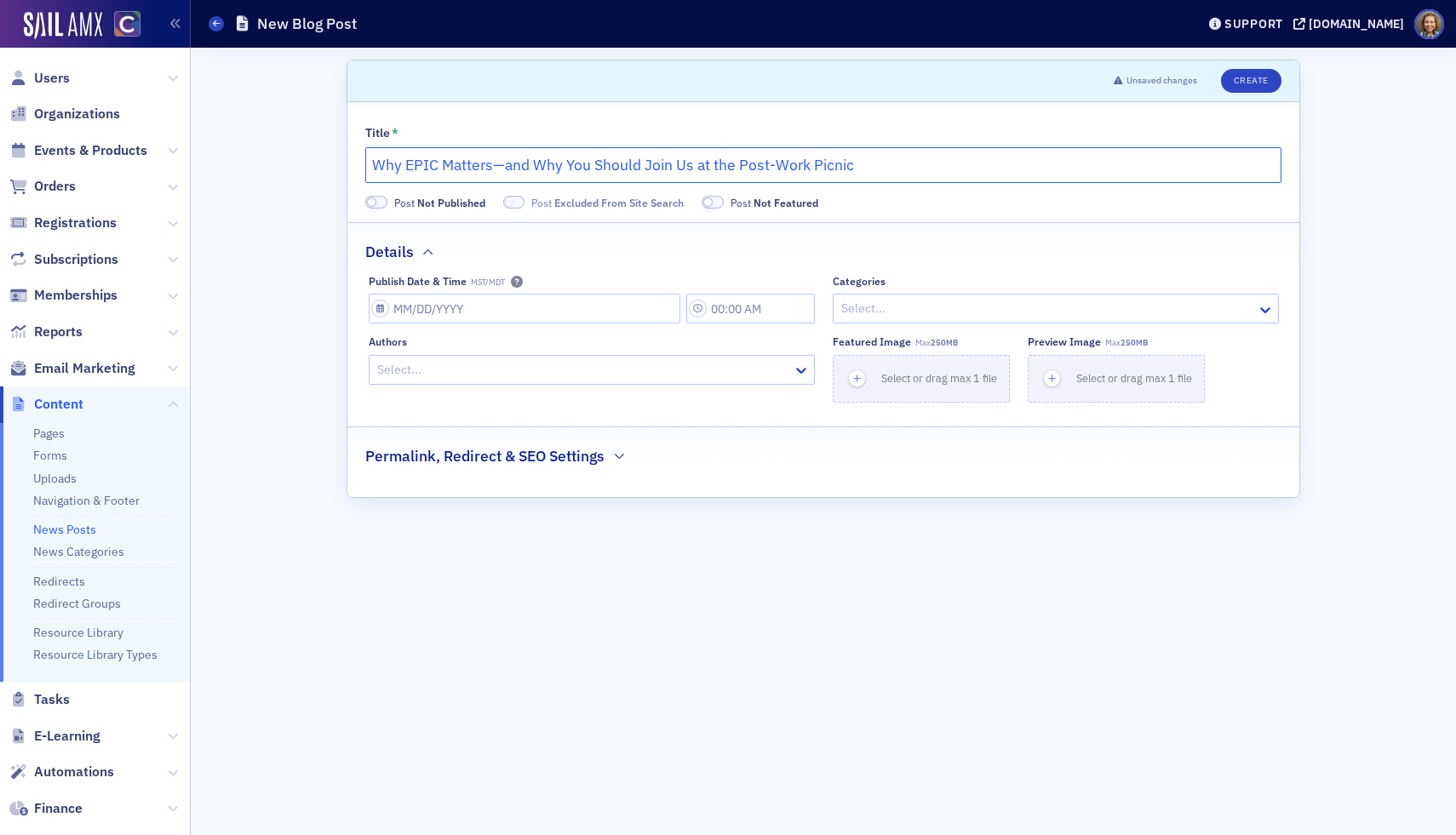 type on "Why EPIC Matters—and Why You Should Join Us at the Post-Work Picnic" 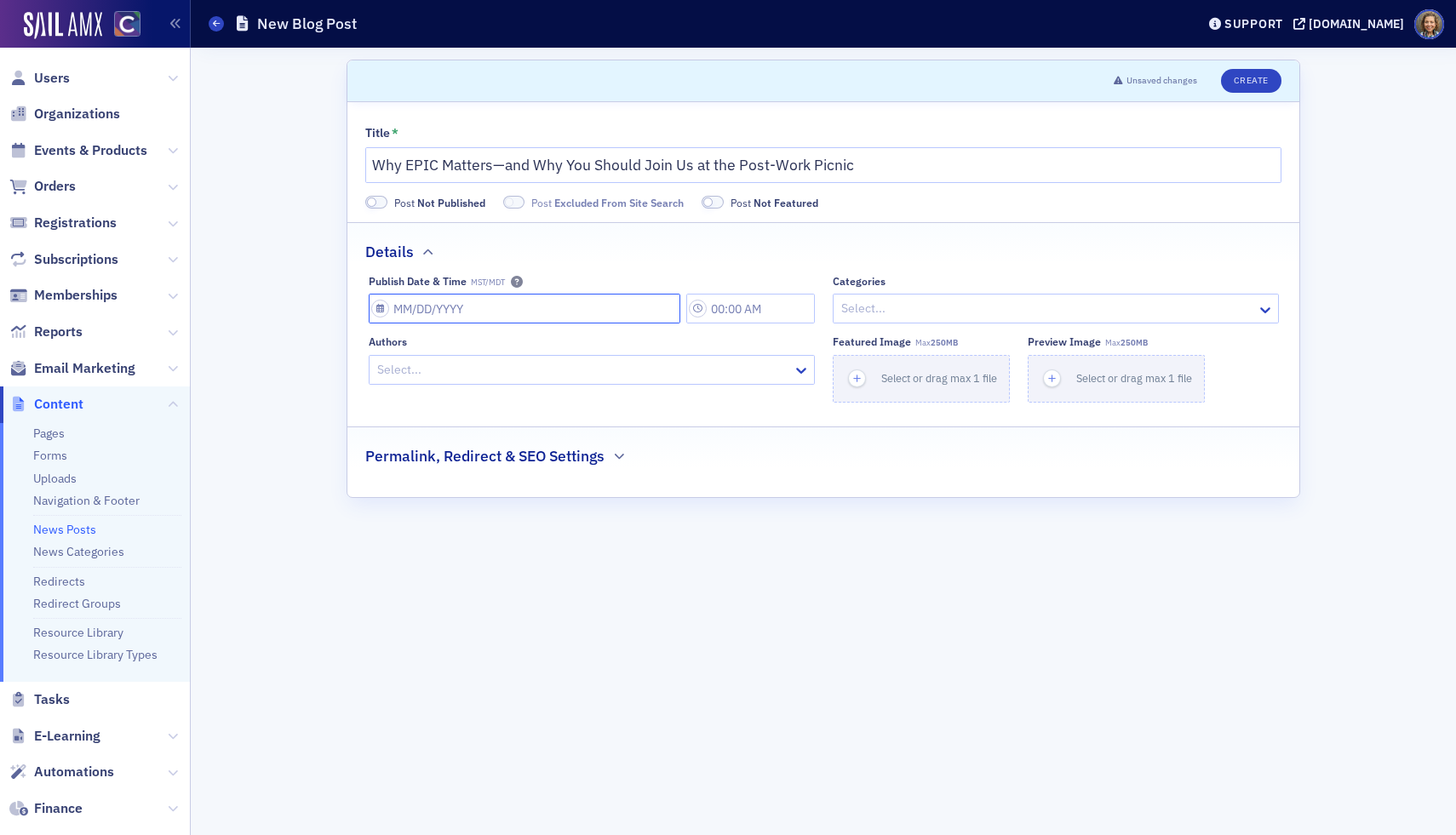 click on "Publish Date & Time MST/MDT" 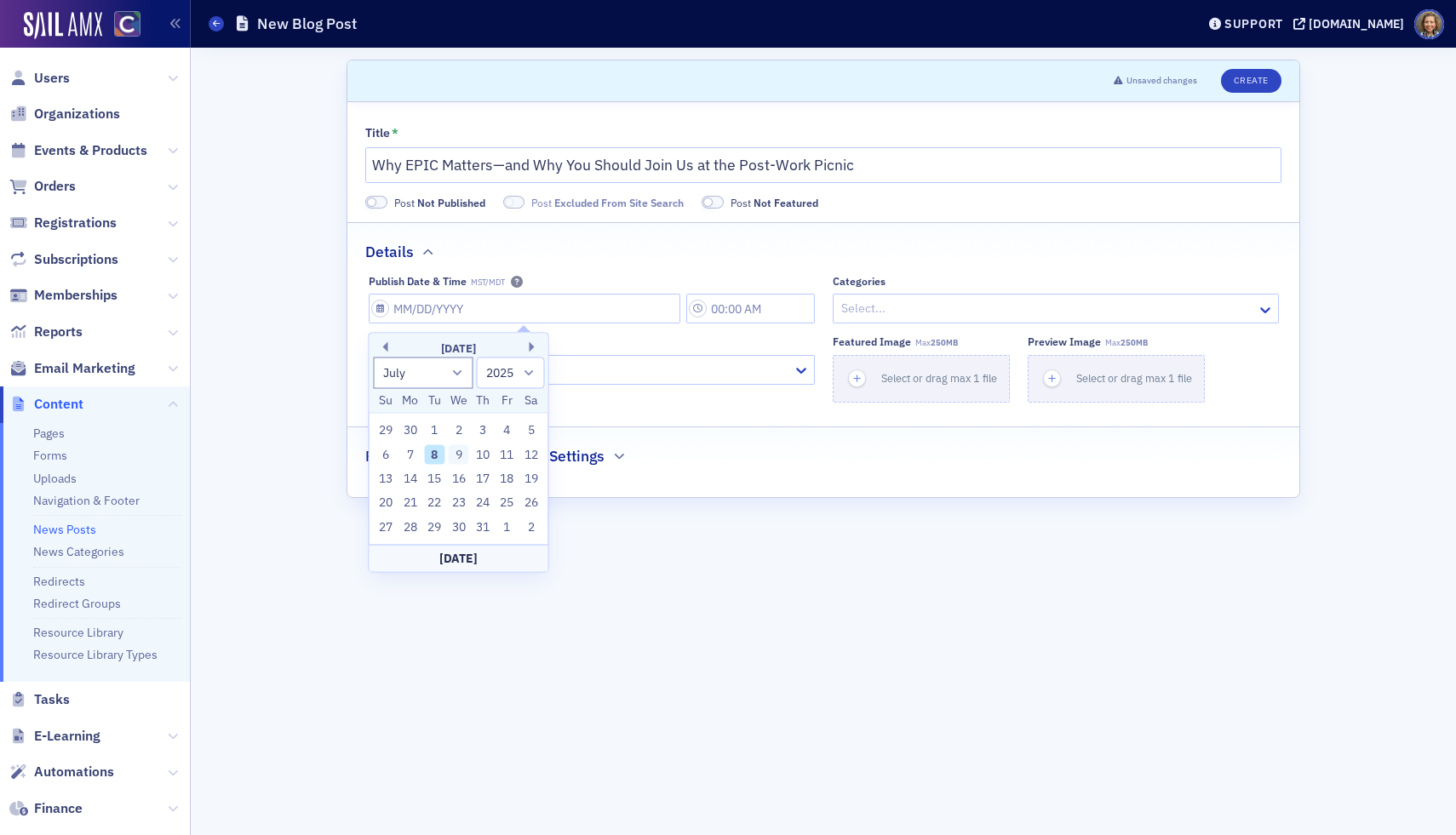 click on "9" at bounding box center (459, 455) 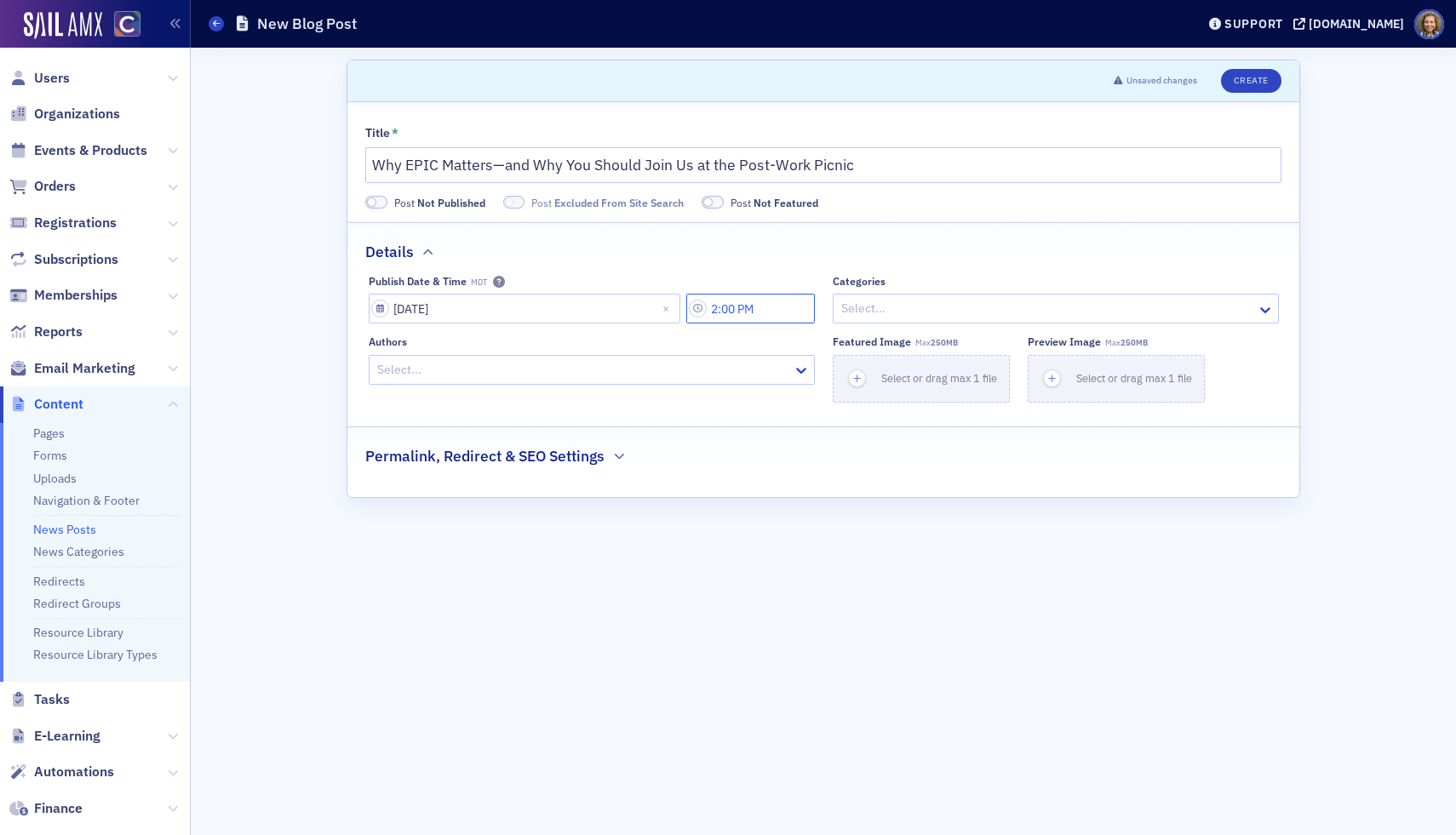 click on "2:00 PM" 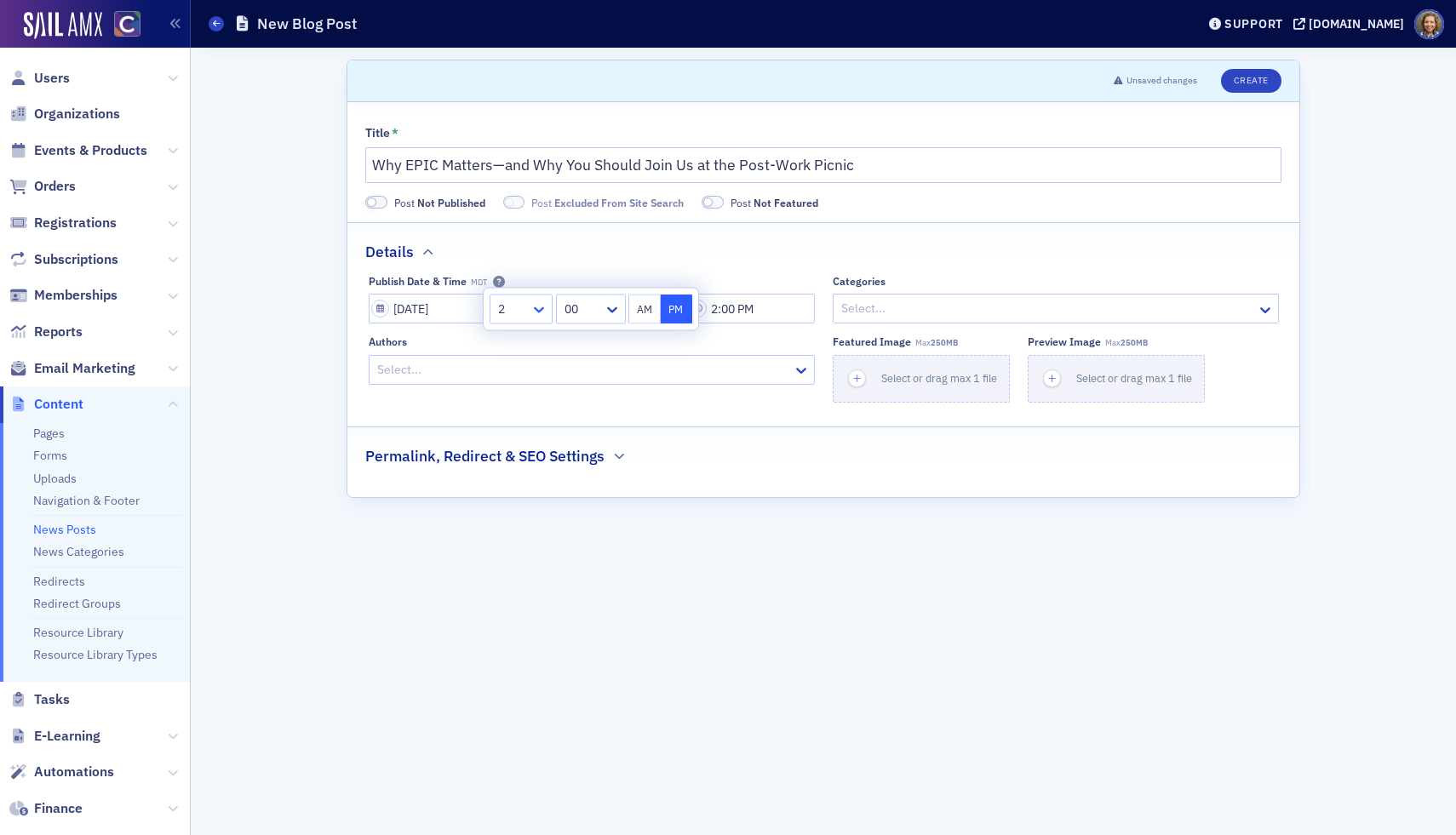 click at bounding box center (541, 308) 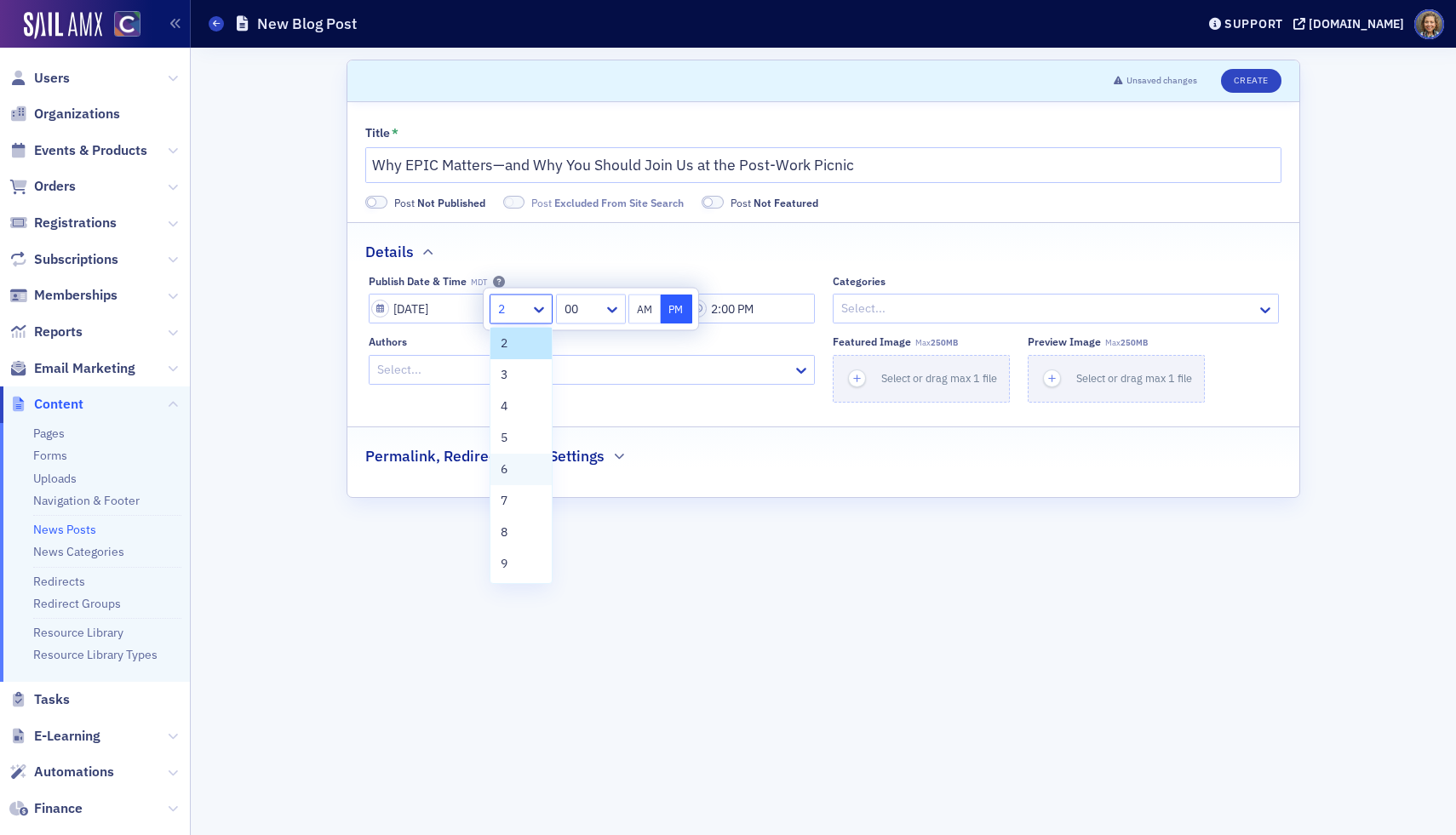 scroll, scrollTop: 36, scrollLeft: 0, axis: vertical 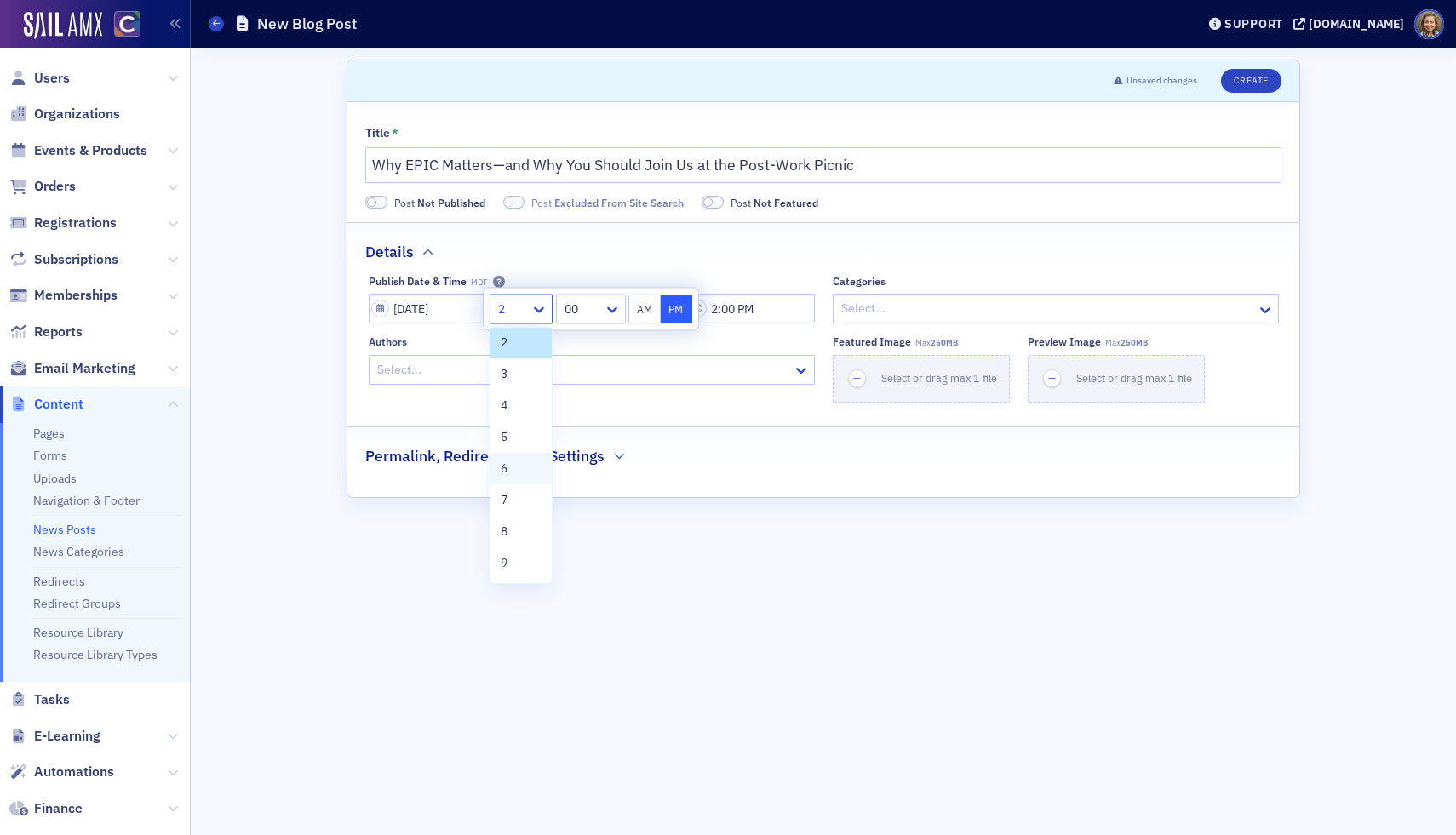 click on "6" at bounding box center [504, 468] 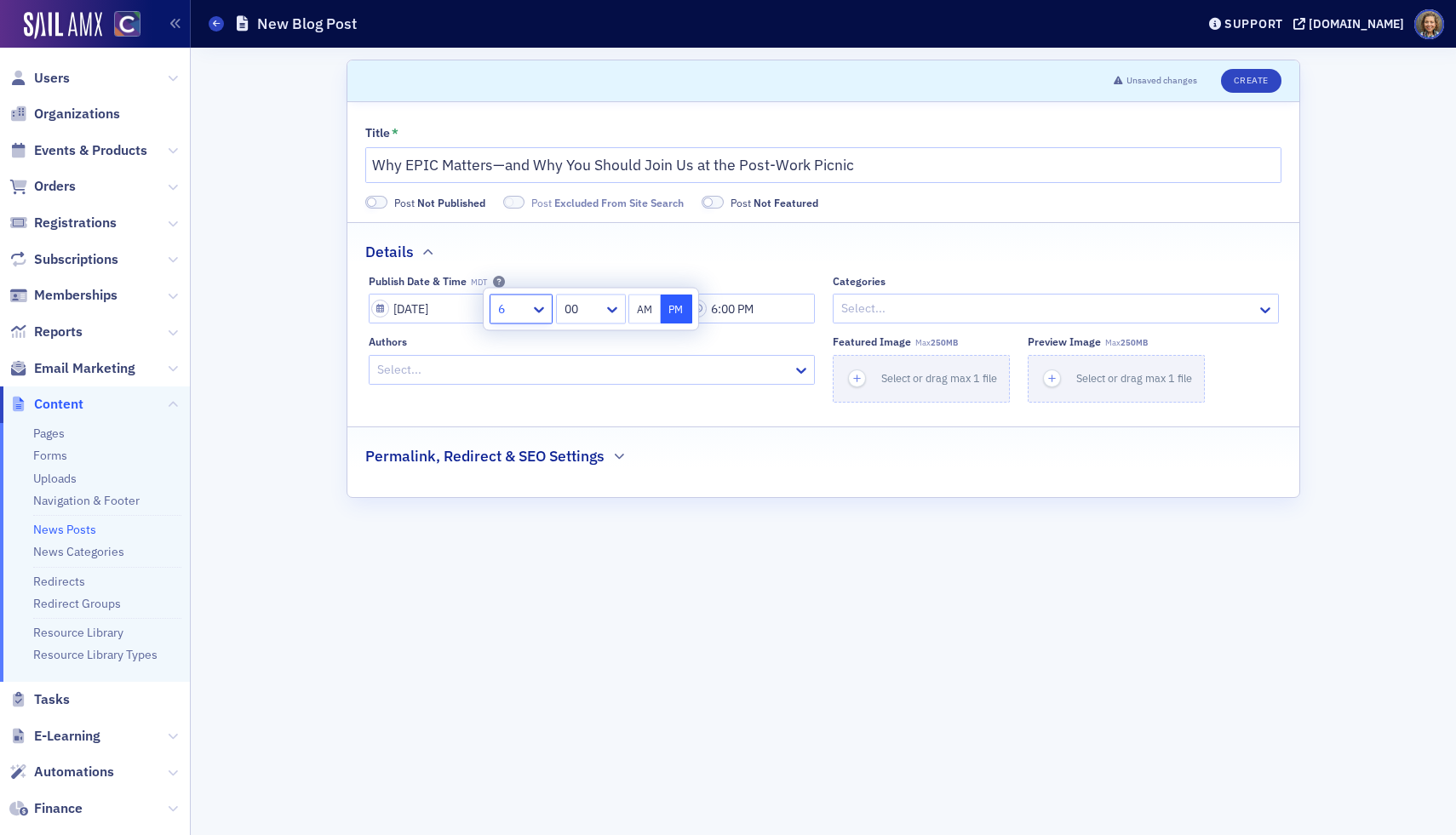 click on "Scroll to  Unsaved changes Create Title * Why EPIC Matters—and Why You Should Join Us at the Post-Work Picnic Post   Not Published Post   Excluded From Site Search Post   Not Featured Details Publish Date & Time MDT 07/09/2025 6:00 PM Categories Select... Authors Select... Featured Image Max  250MB Select or drag max 1 file Preview image Max  250MB Select or drag max 1 file Permalink, Redirect & SEO Settings" 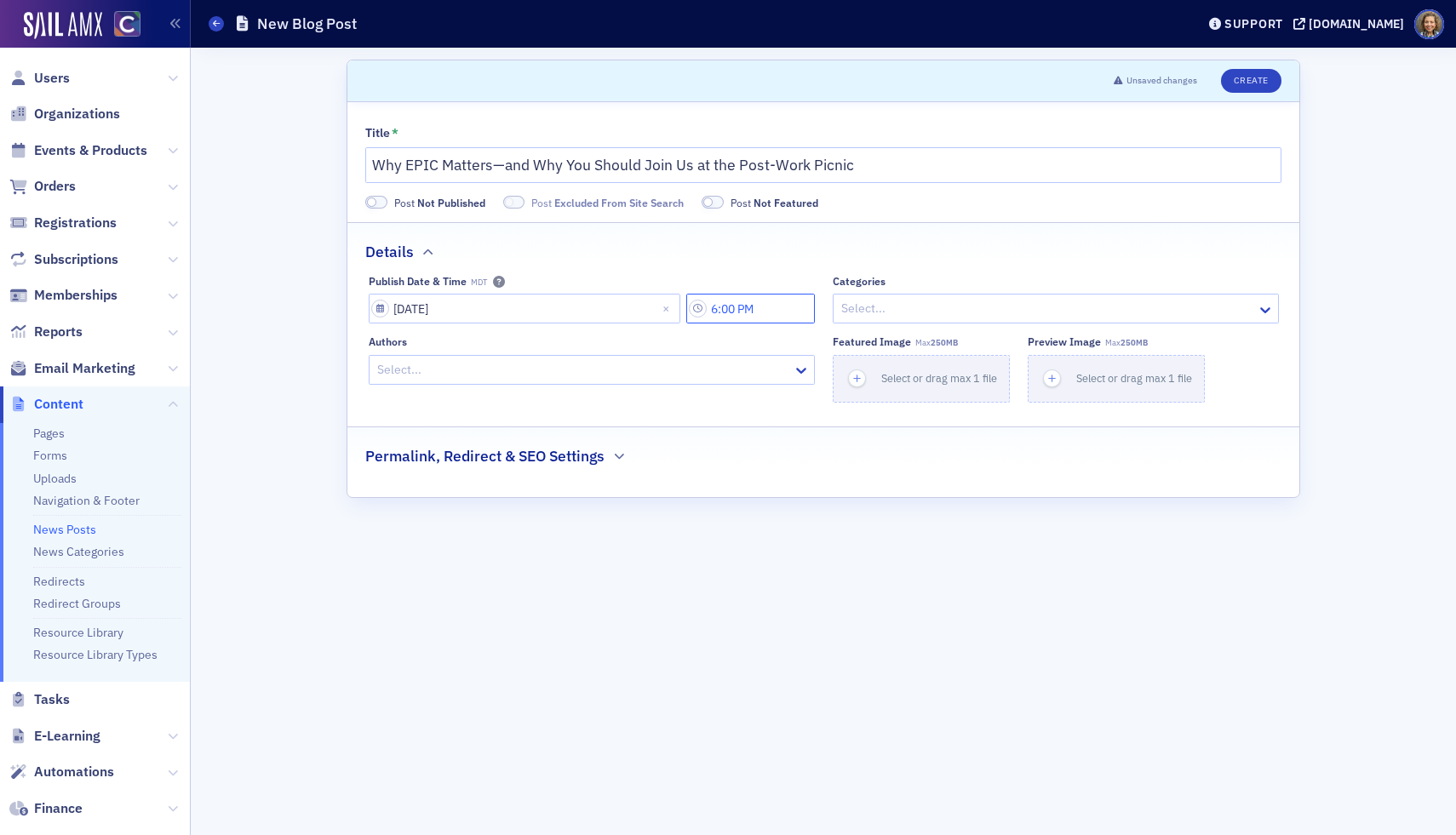 click on "6:00 PM" 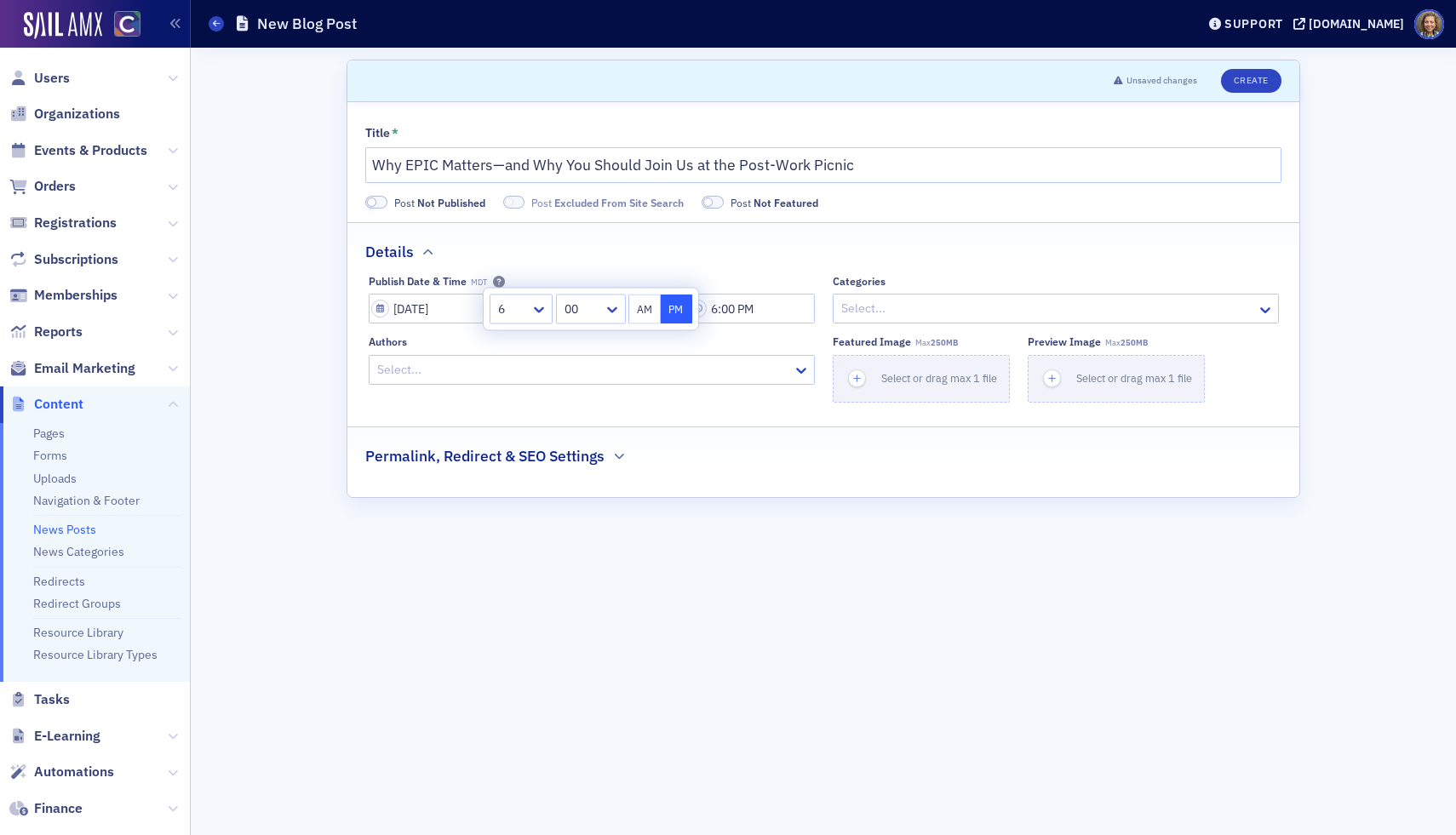 click on "AM" at bounding box center (645, 309) 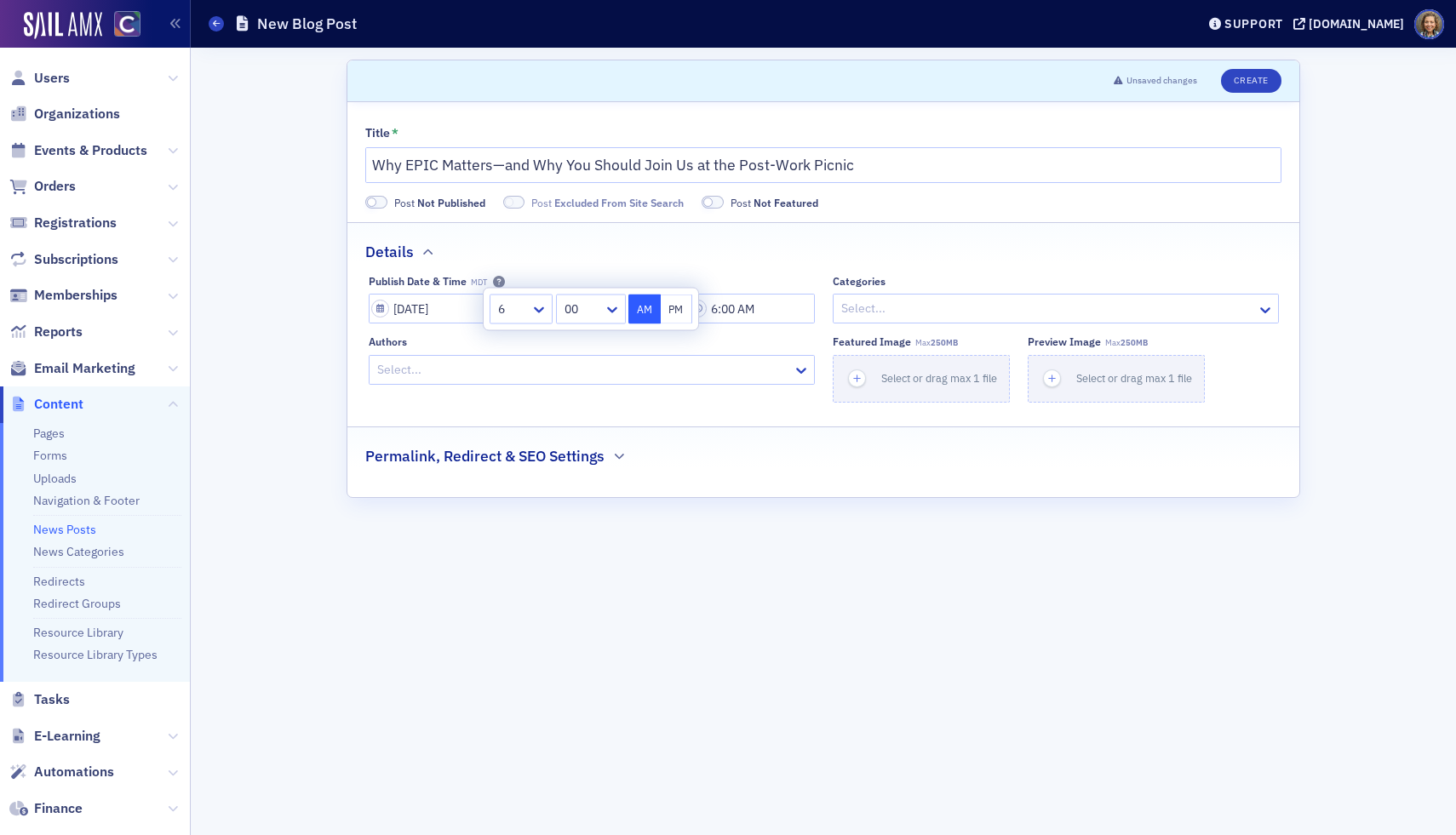 click on "Scroll to  Unsaved changes Create Title * Why EPIC Matters—and Why You Should Join Us at the Post-Work Picnic Post   Not Published Post   Excluded From Site Search Post   Not Featured Details Publish Date & Time MDT 07/09/2025 6:00 AM Categories Select... Authors Select... Featured Image Max  250MB Select or drag max 1 file Preview image Max  250MB Select or drag max 1 file Permalink, Redirect & SEO Settings" 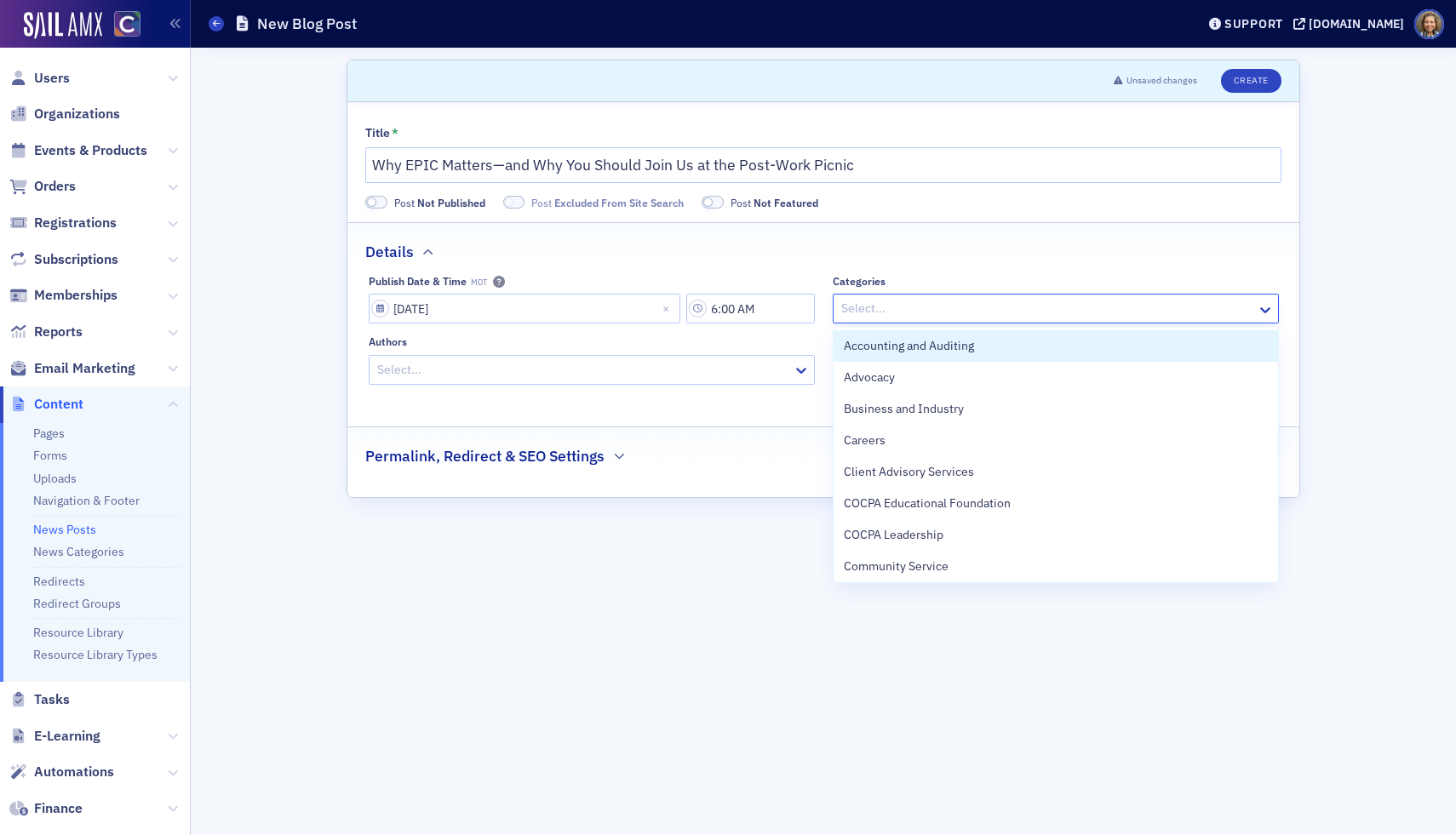 click 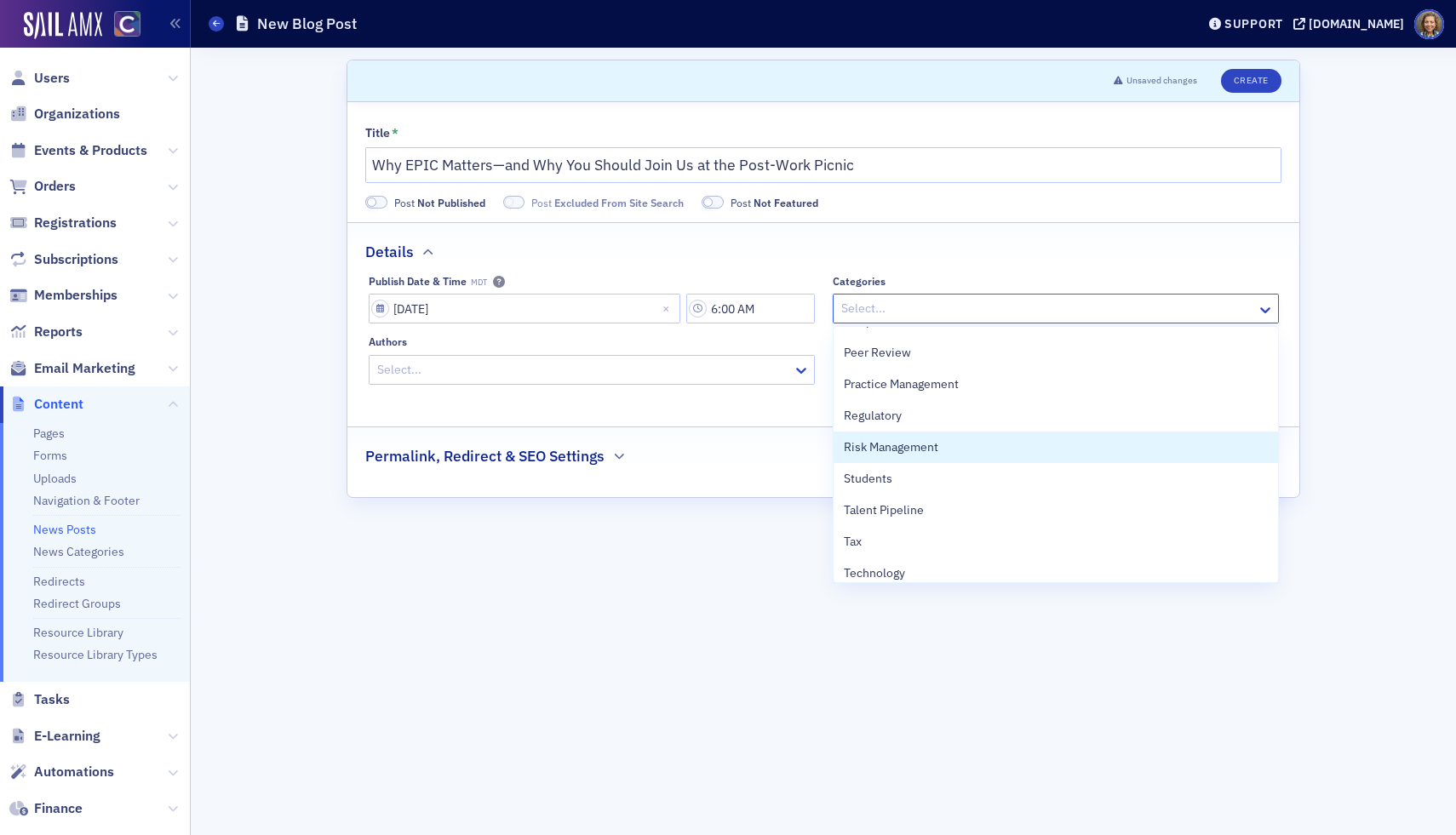 scroll, scrollTop: 665, scrollLeft: 0, axis: vertical 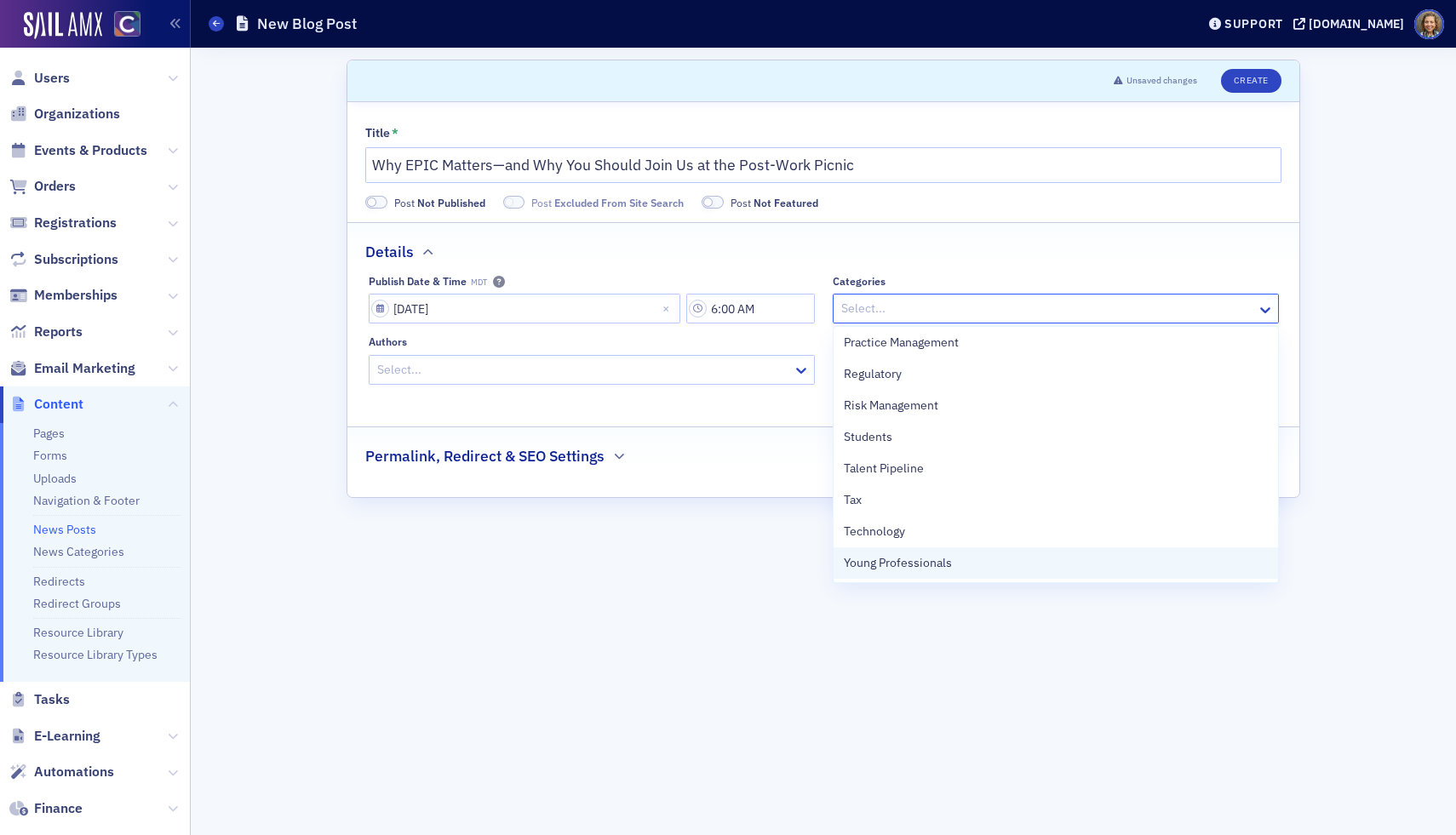 click on "Young Professionals" at bounding box center (897, 563) 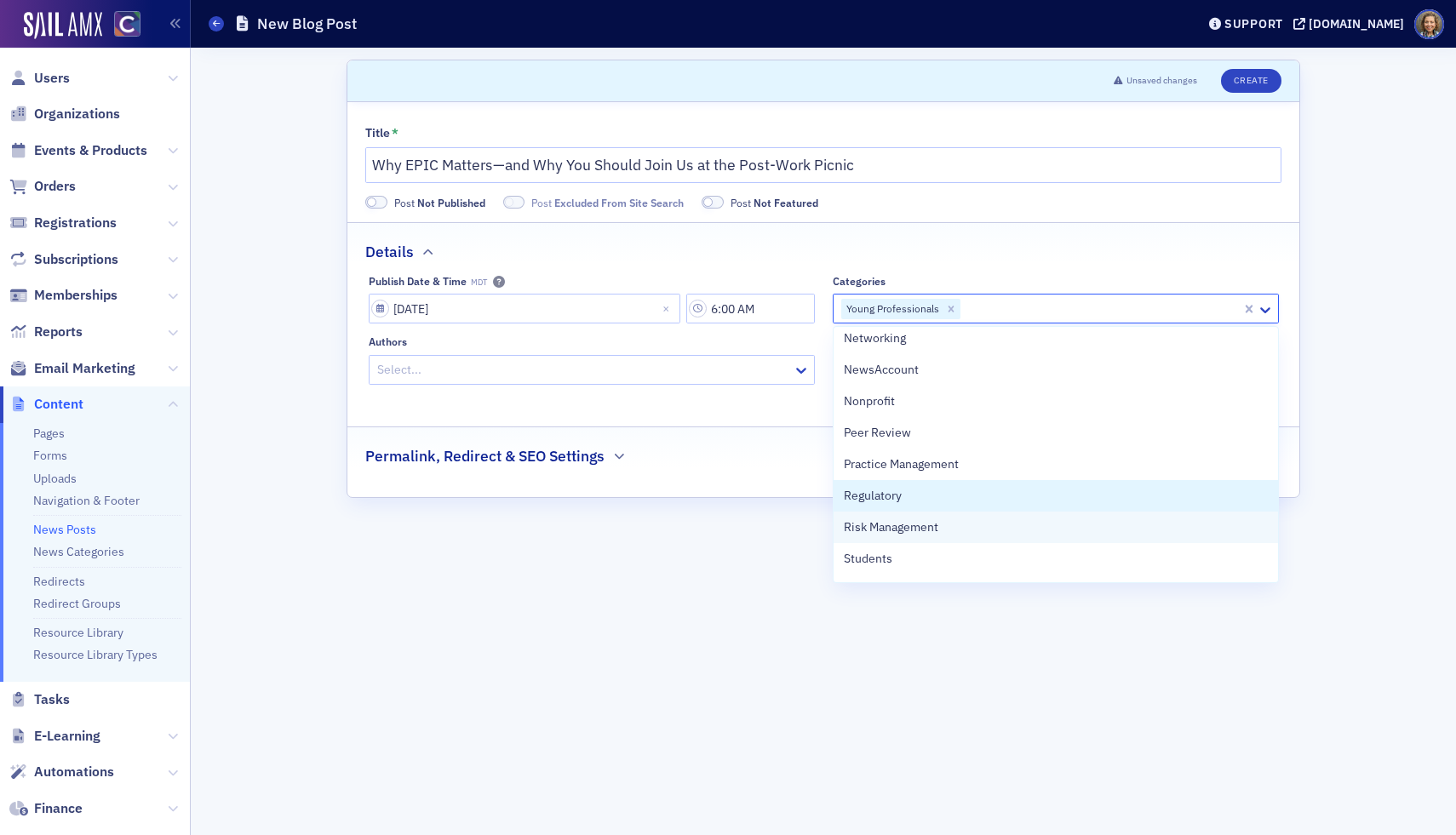 scroll, scrollTop: 536, scrollLeft: 0, axis: vertical 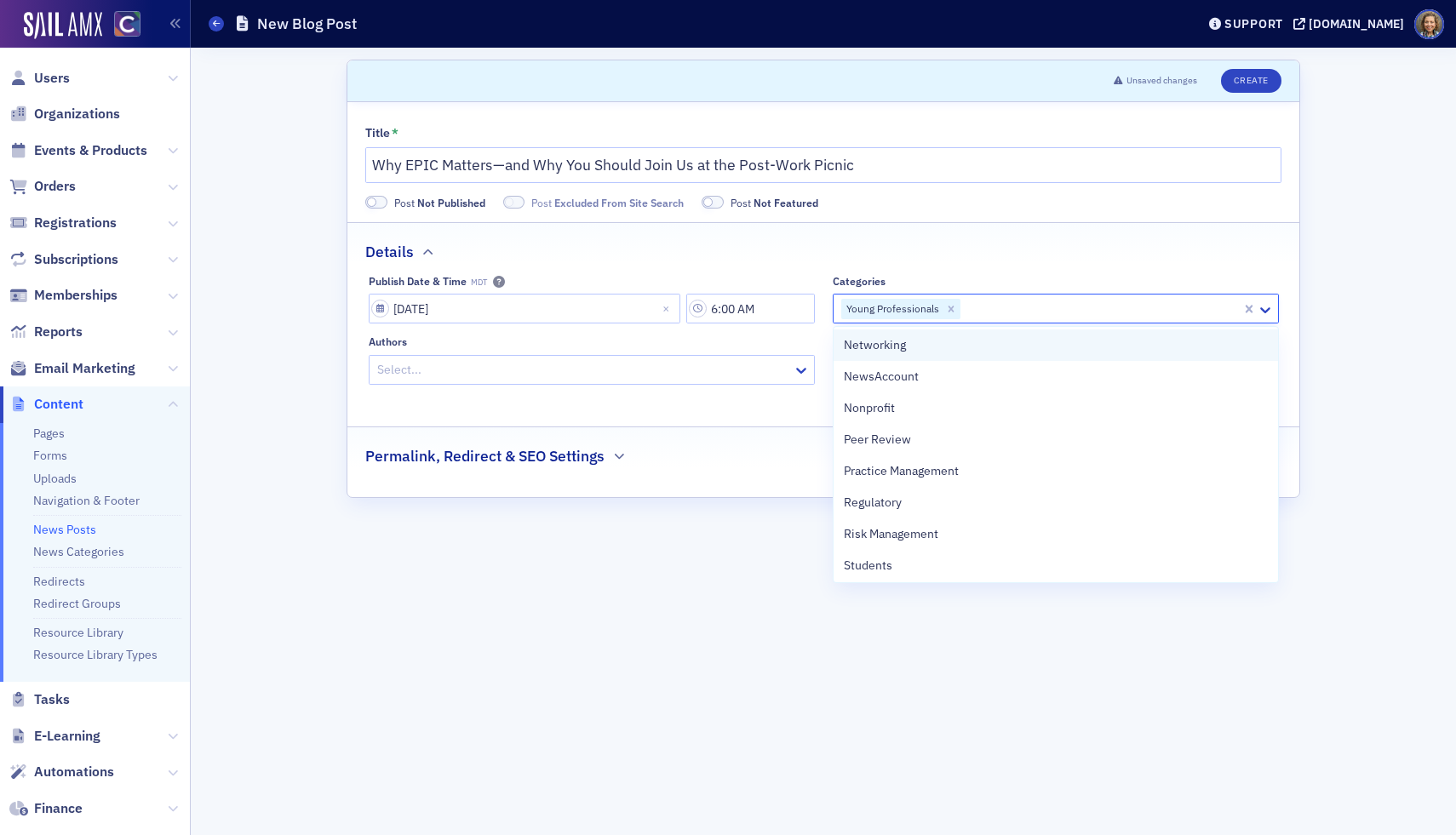 click on "Networking" at bounding box center [1056, 345] 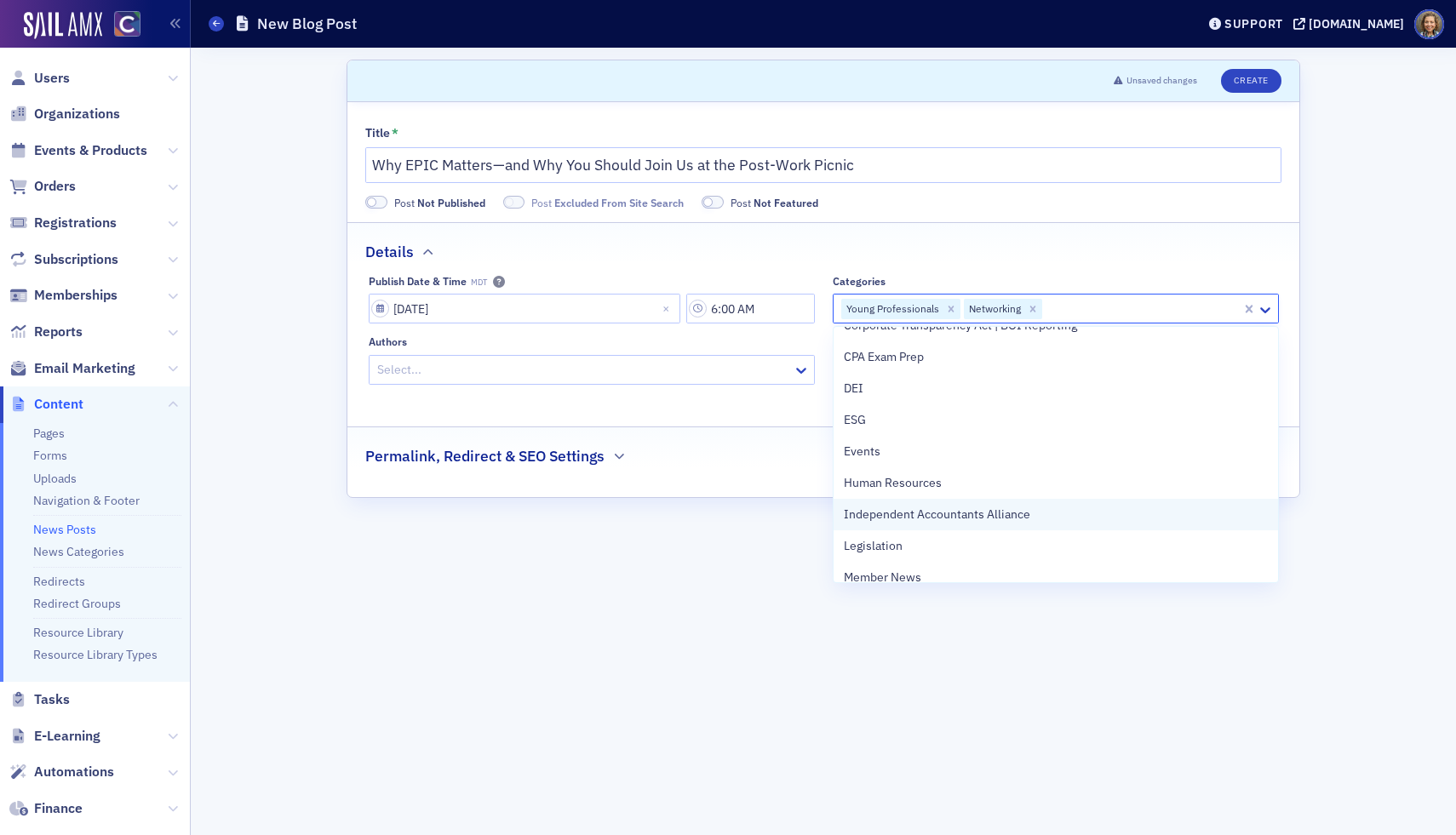 scroll, scrollTop: 272, scrollLeft: 0, axis: vertical 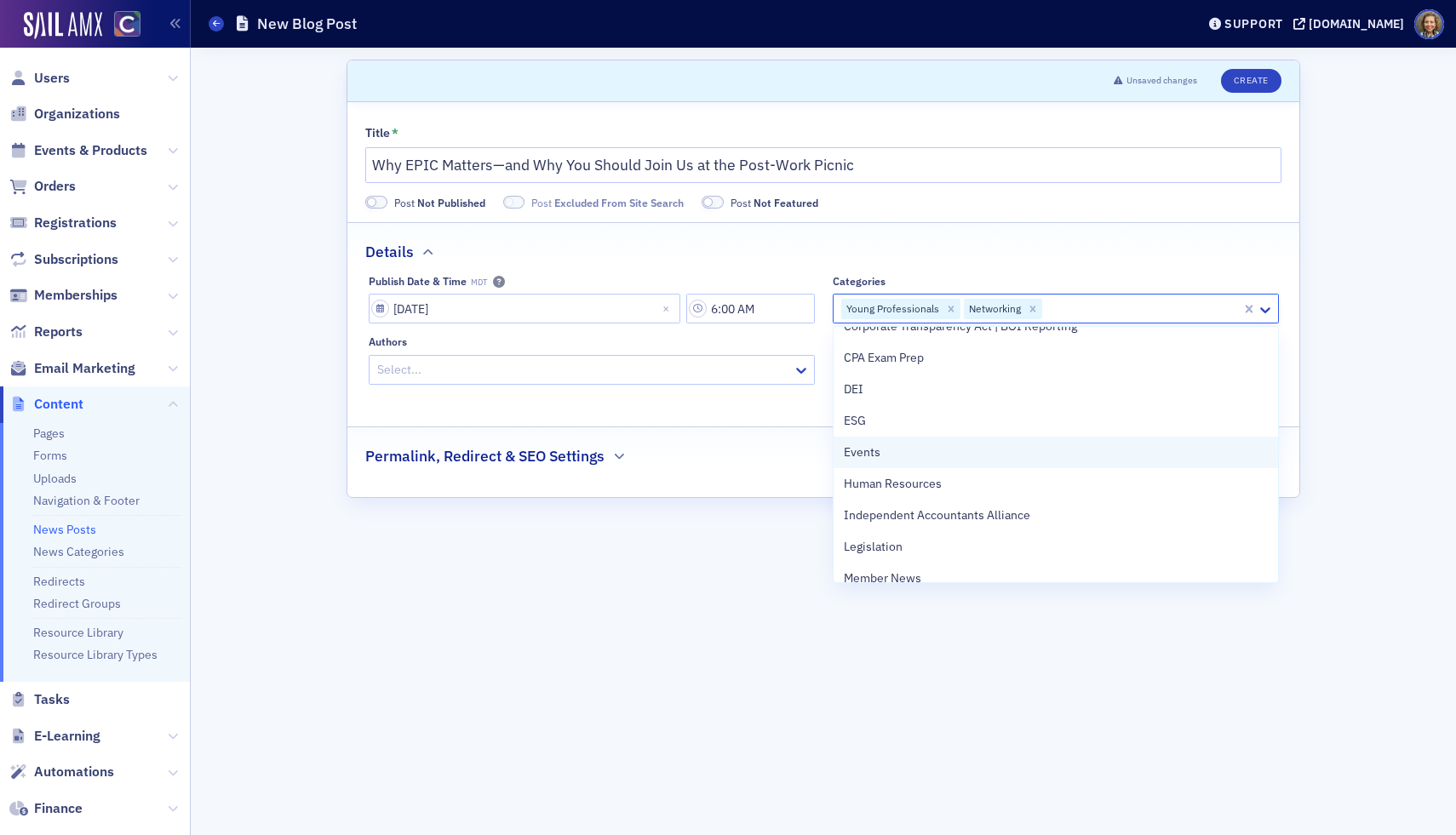 click on "Events" at bounding box center (1056, 452) 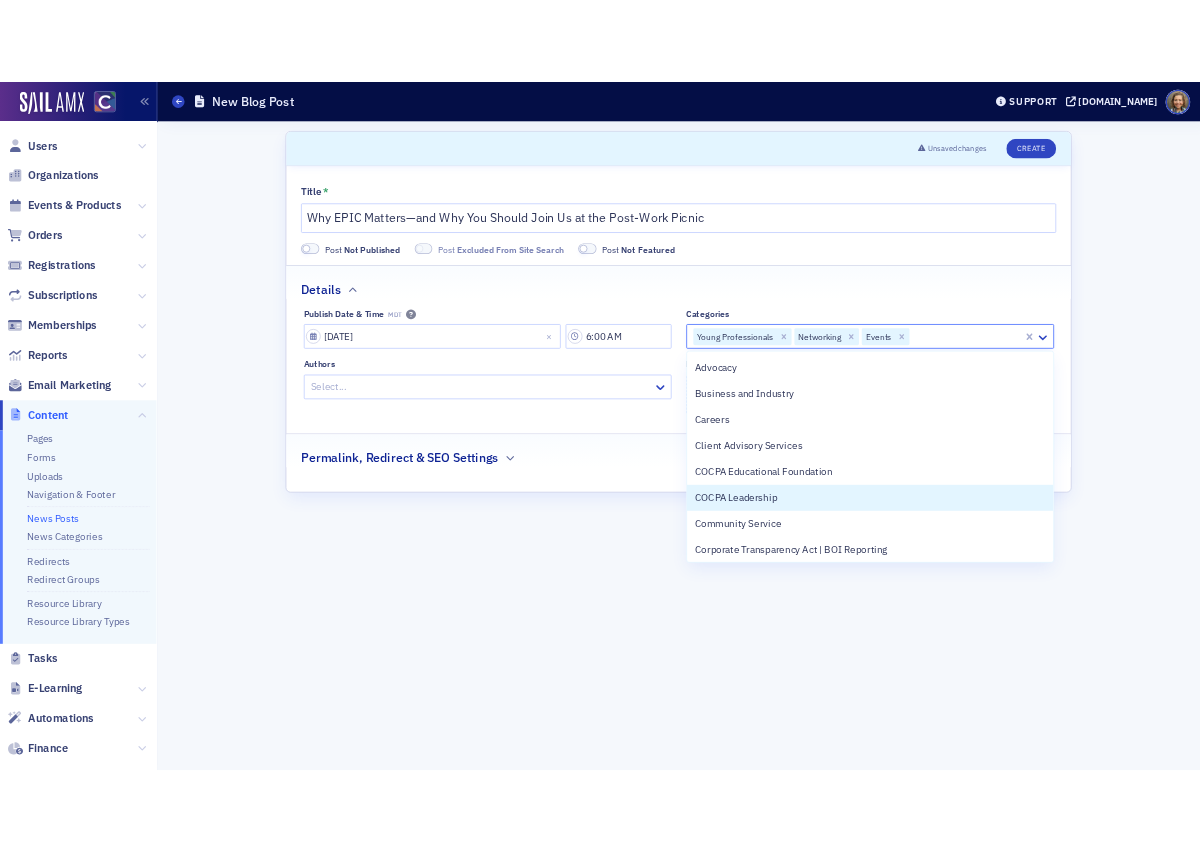 scroll, scrollTop: 0, scrollLeft: 0, axis: both 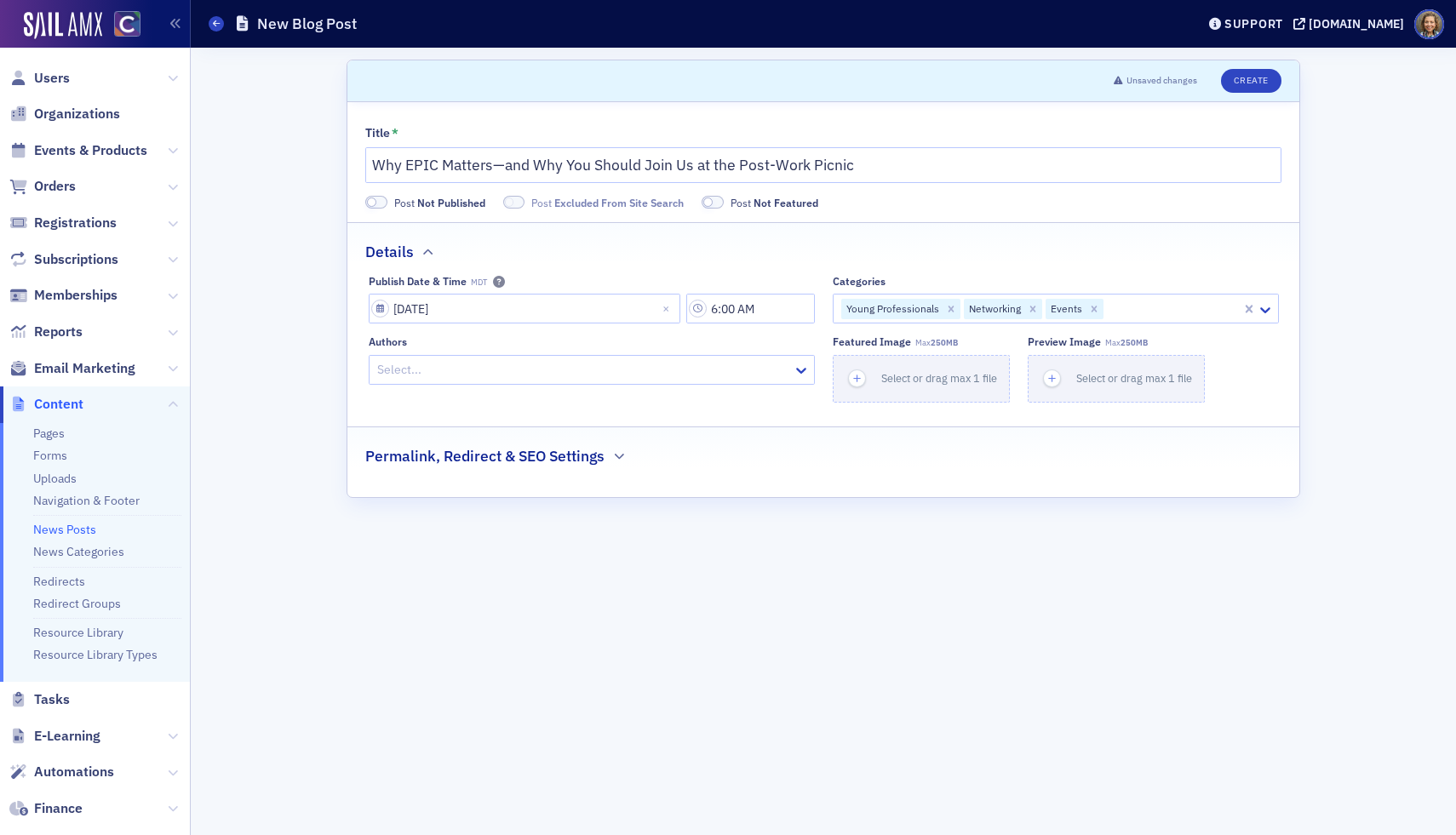 click on "Scroll to  Unsaved changes Create Title * Why EPIC Matters—and Why You Should Join Us at the Post-Work Picnic Post   Not Published Post   Excluded From Site Search Post   Not Featured Details Publish Date & Time MDT 07/09/2025 6:00 AM Categories Young Professionals Networking Events Authors Select... Featured Image Max  250MB Select or drag max 1 file Preview image Max  250MB Select or drag max 1 file Permalink, Redirect & SEO Settings" 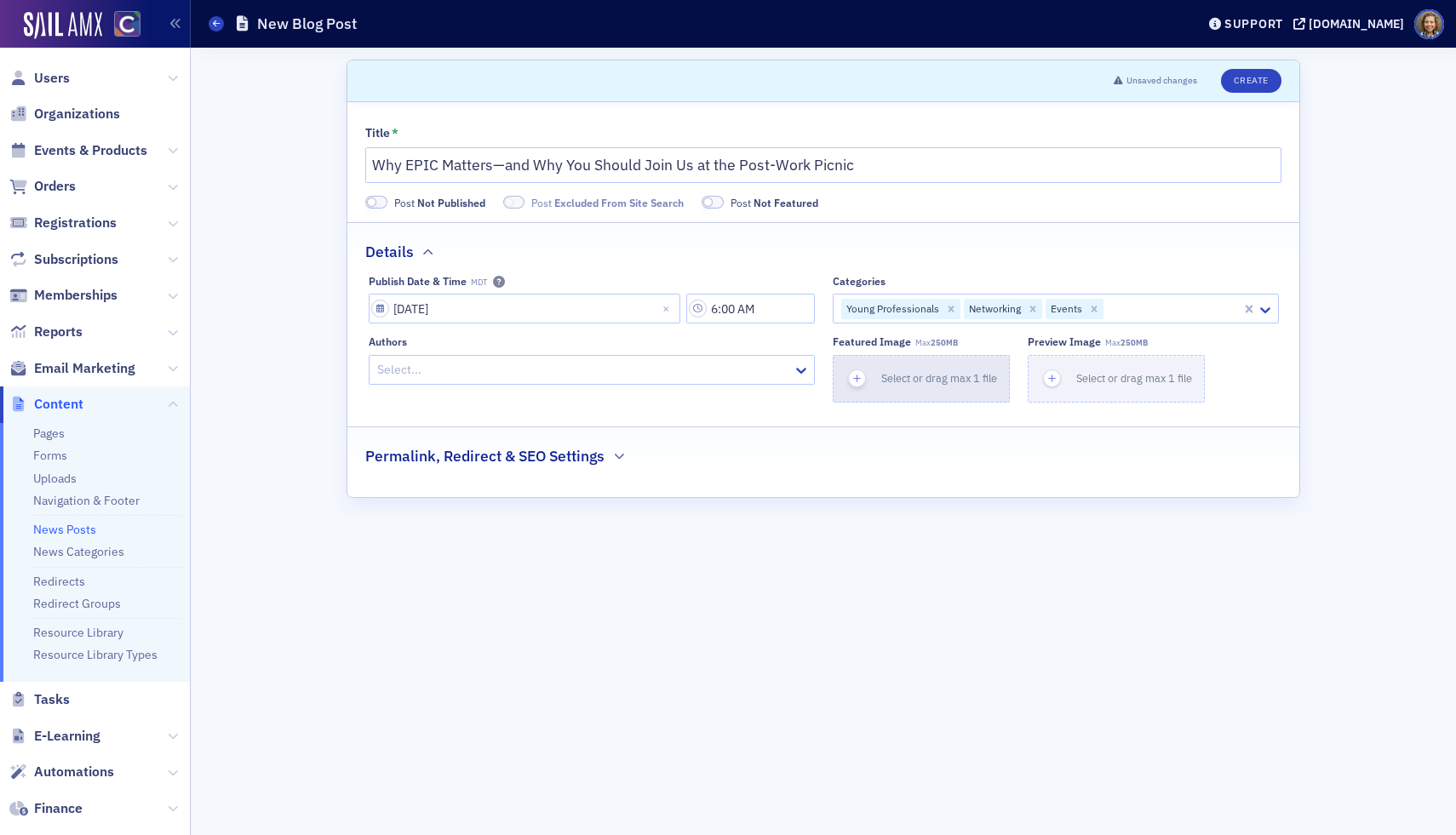 click 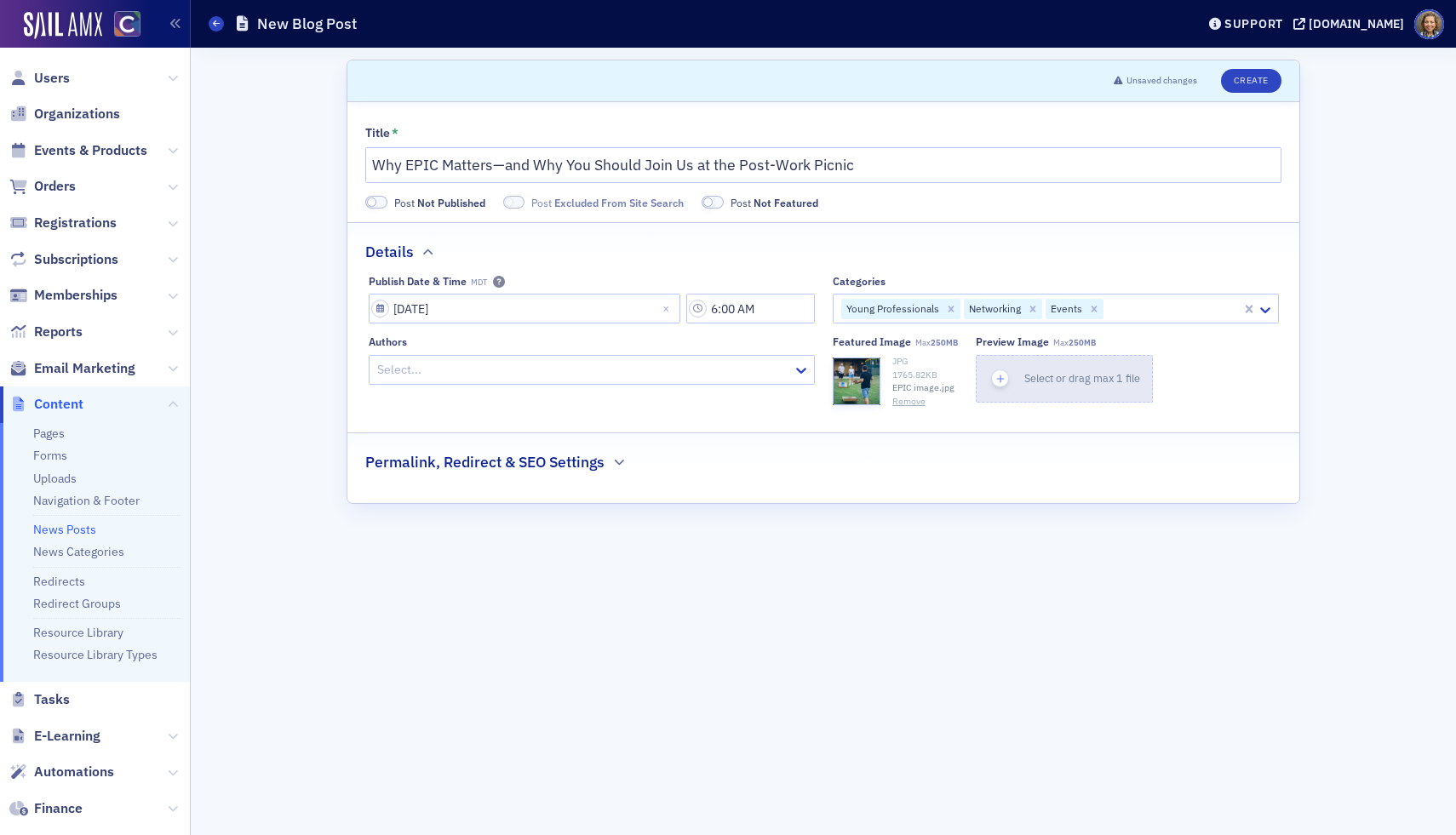 click 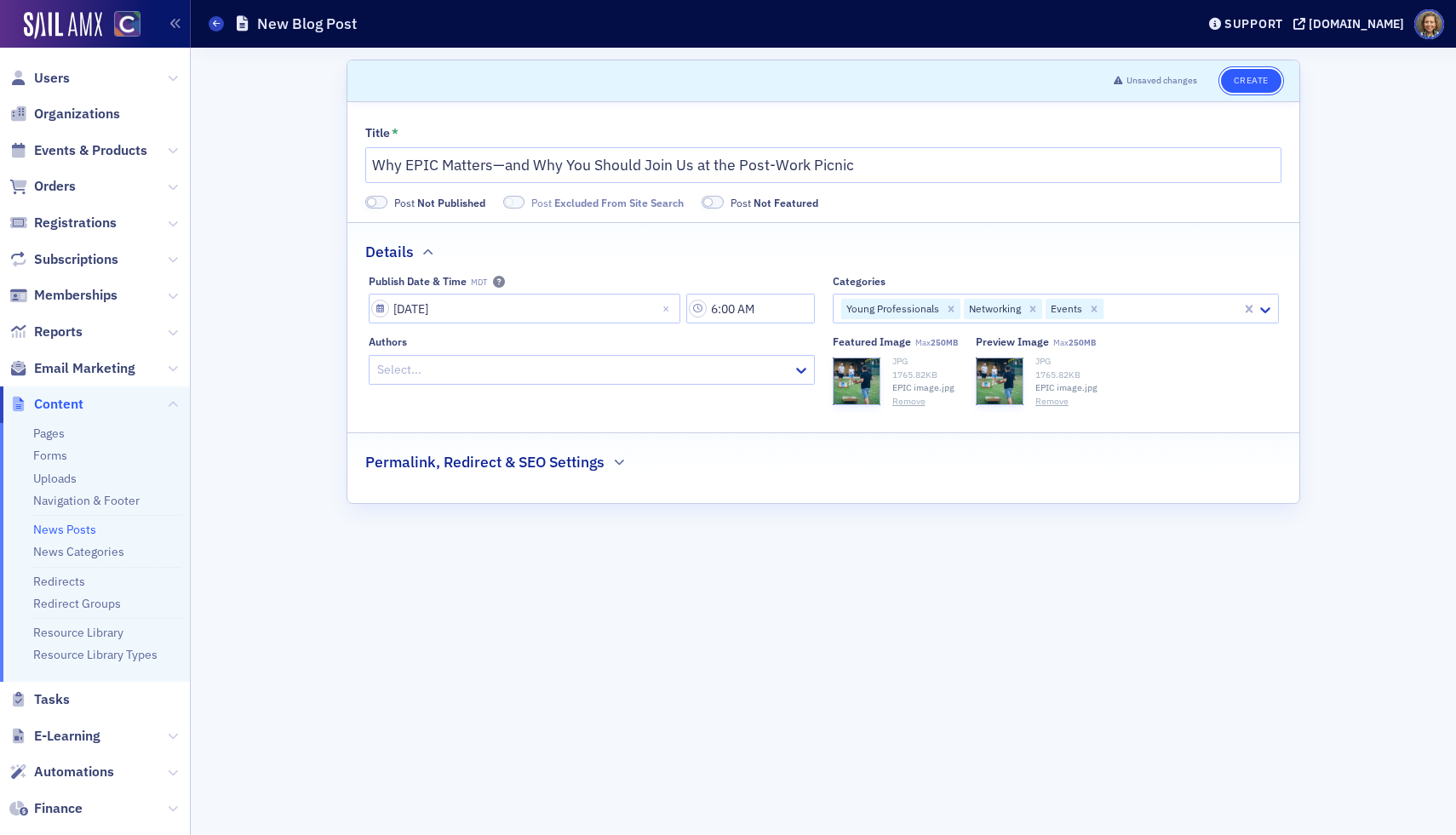 click on "Create" 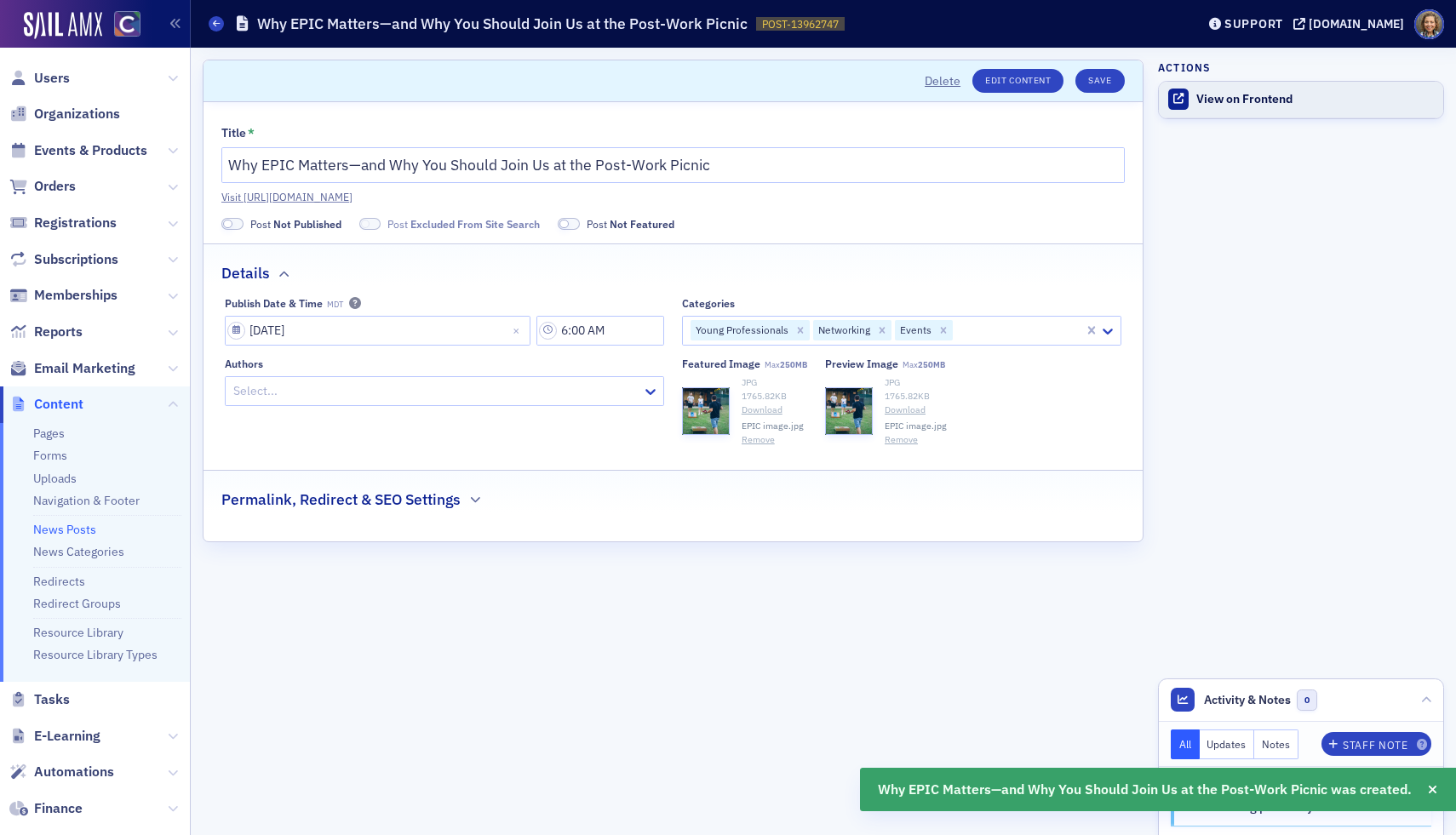 click on "View on Frontend" 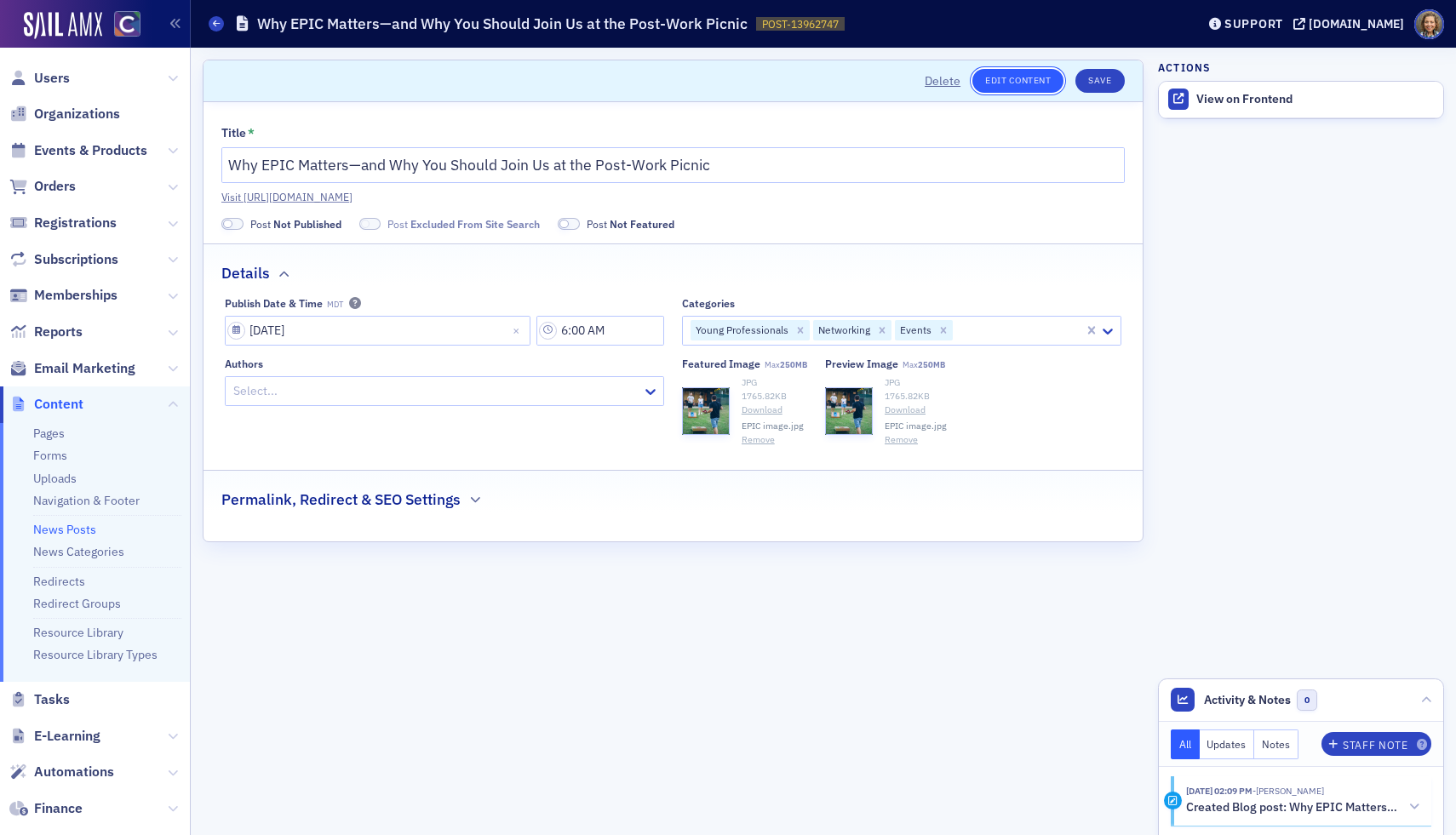 click on "Edit Content" 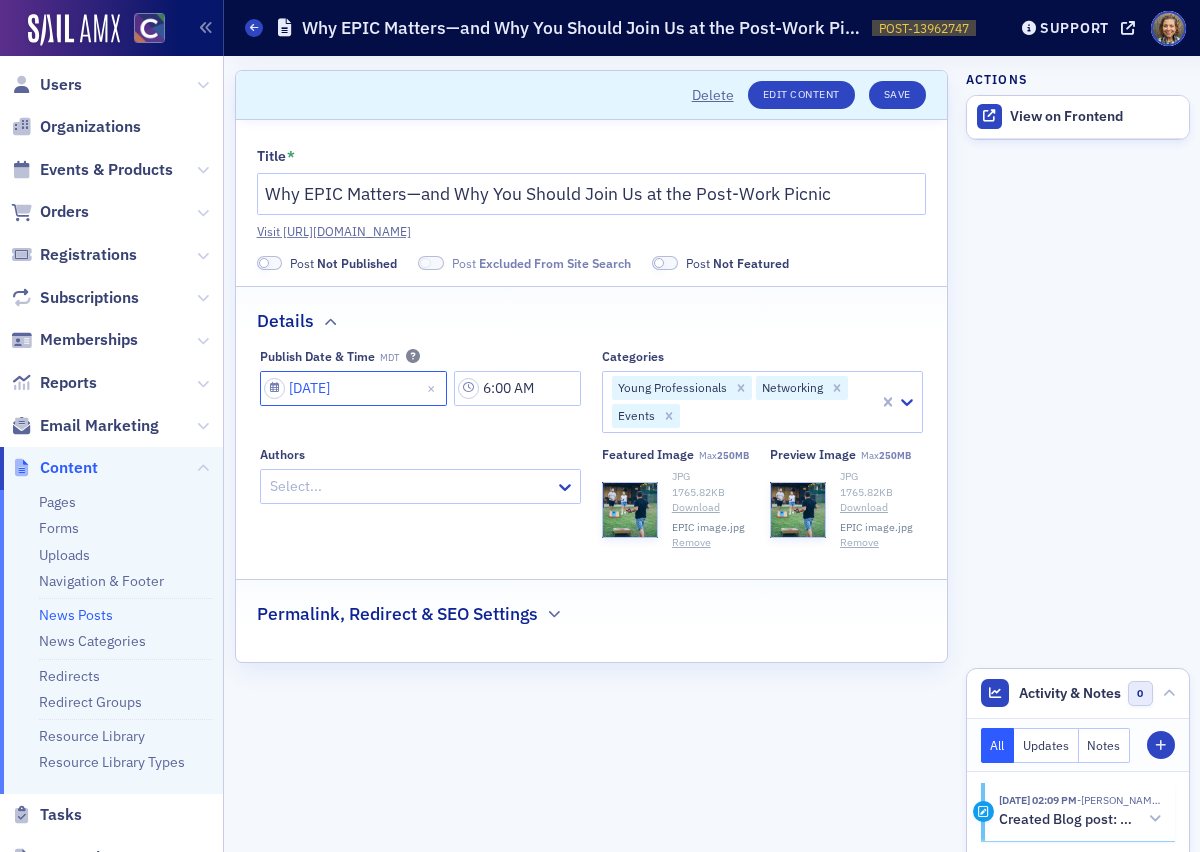 click on "07/09/2025" 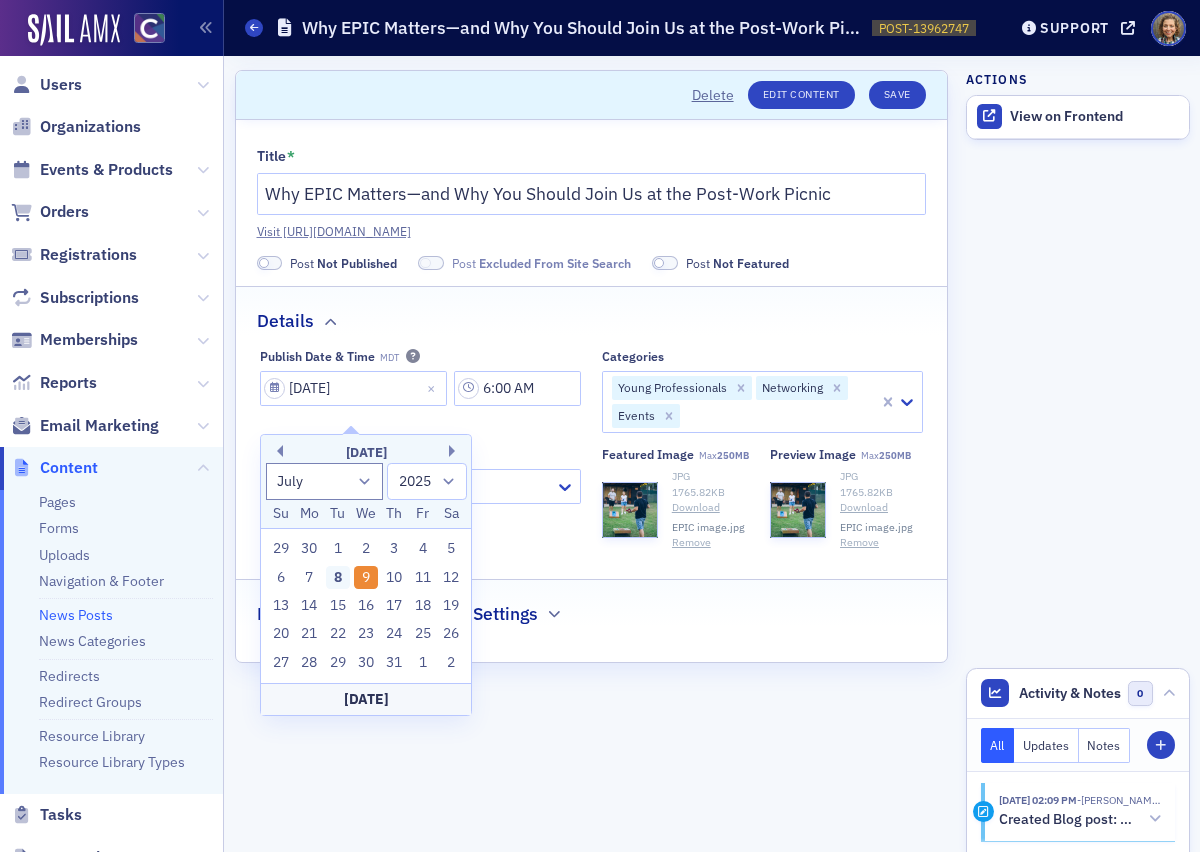 click on "8" at bounding box center (338, 578) 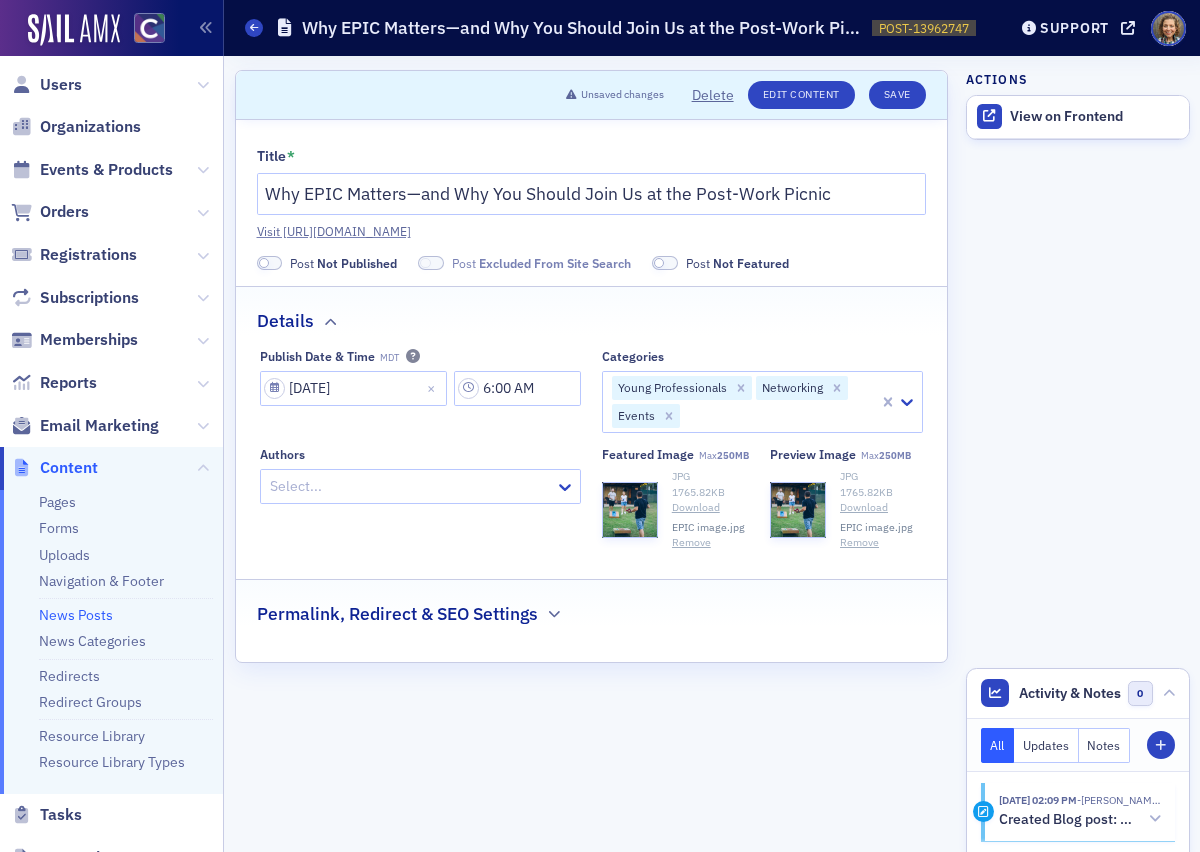 click on "Details" 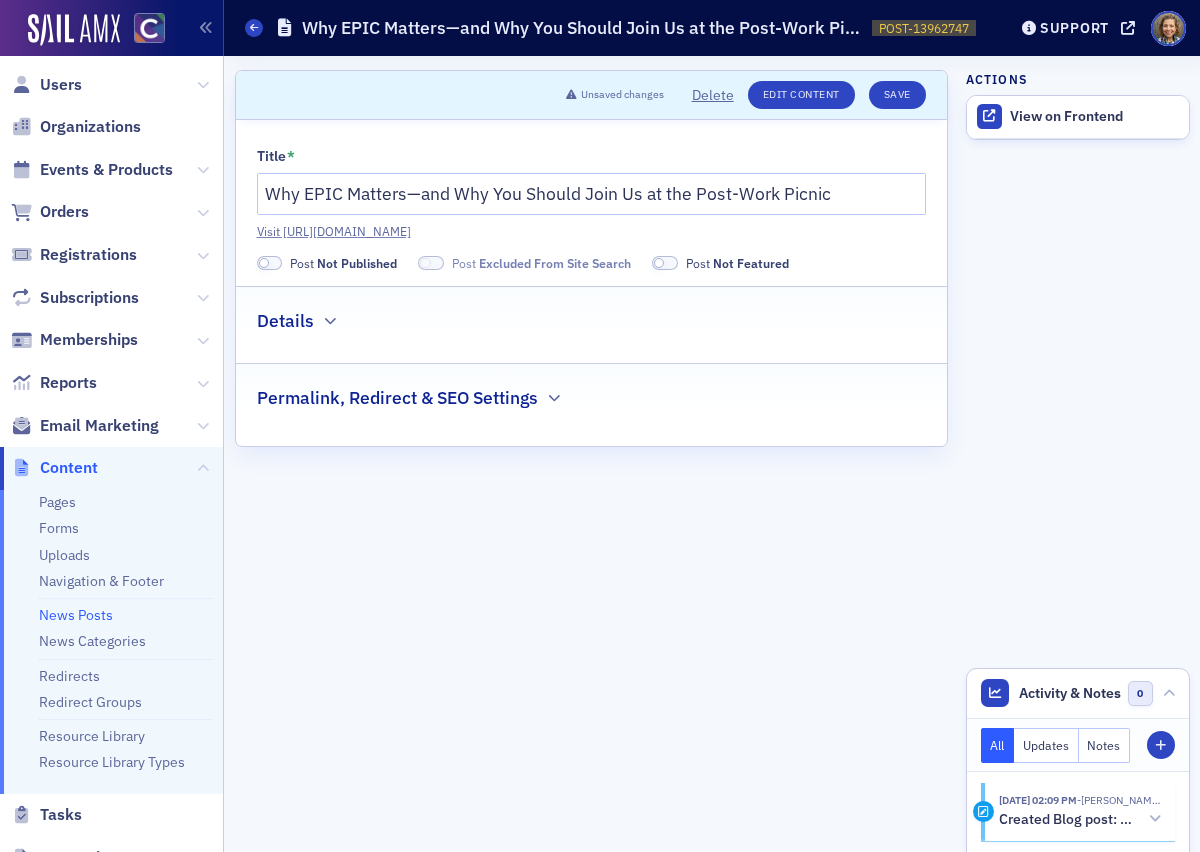 click 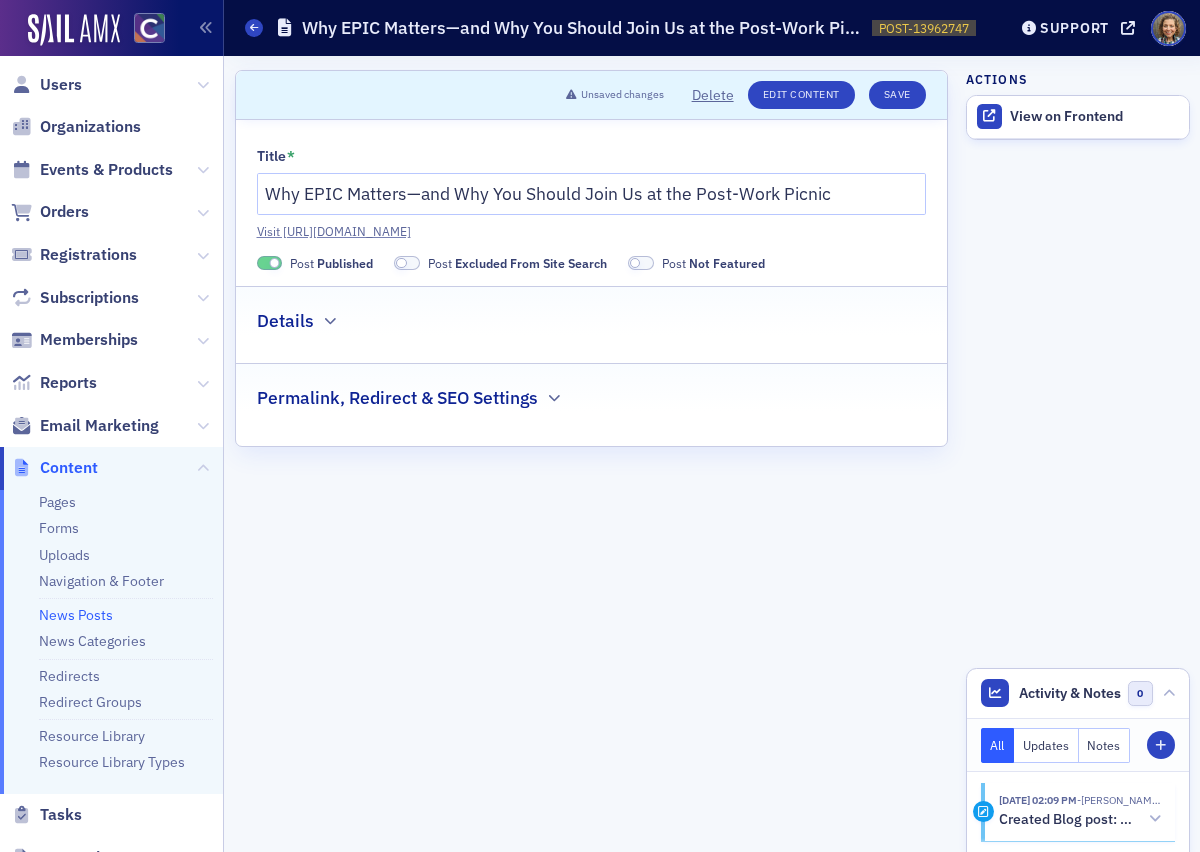 click 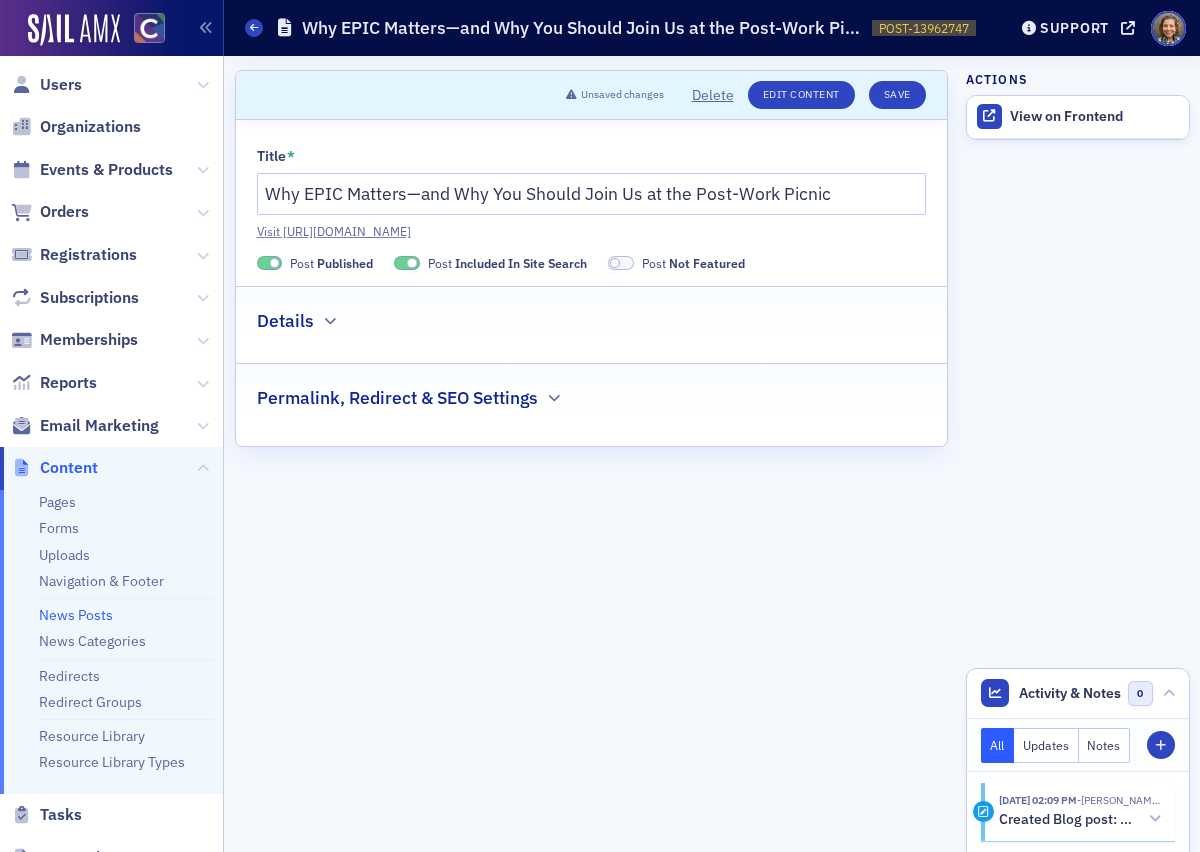 click 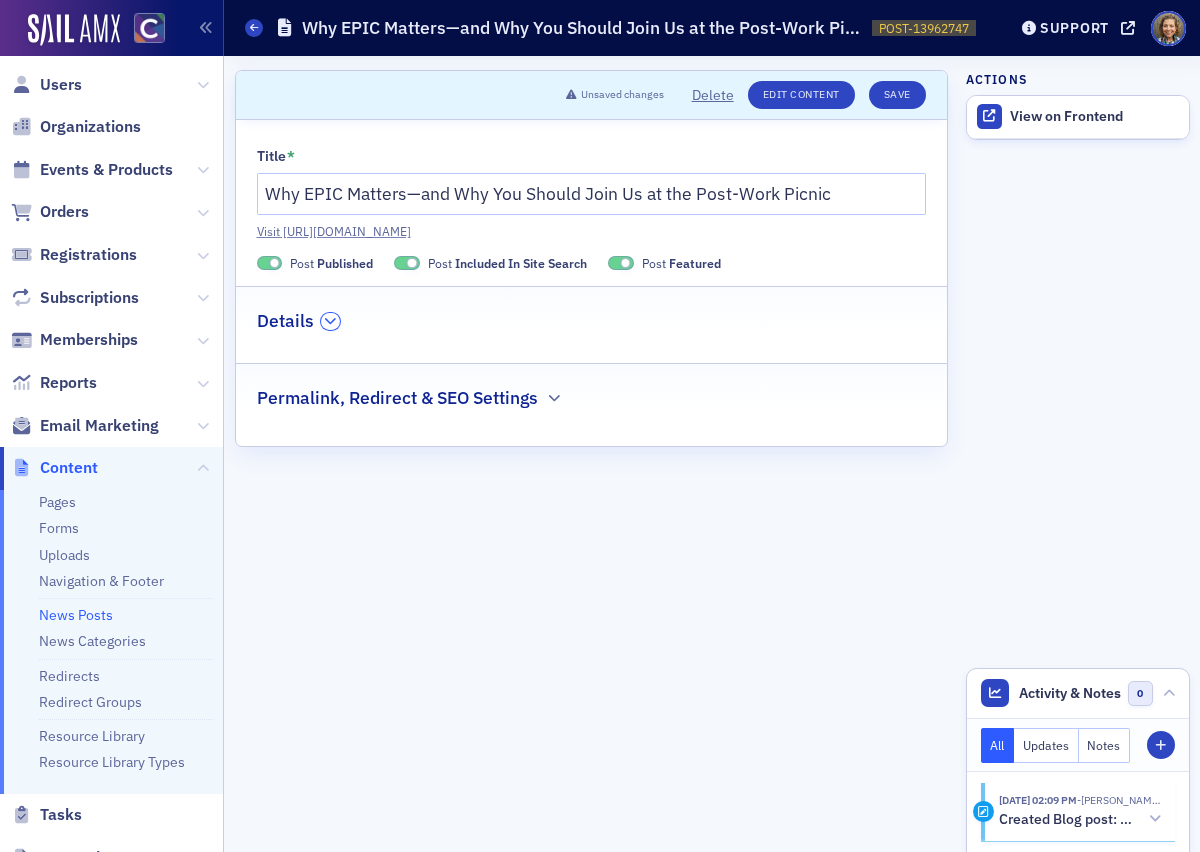 click on "Details" 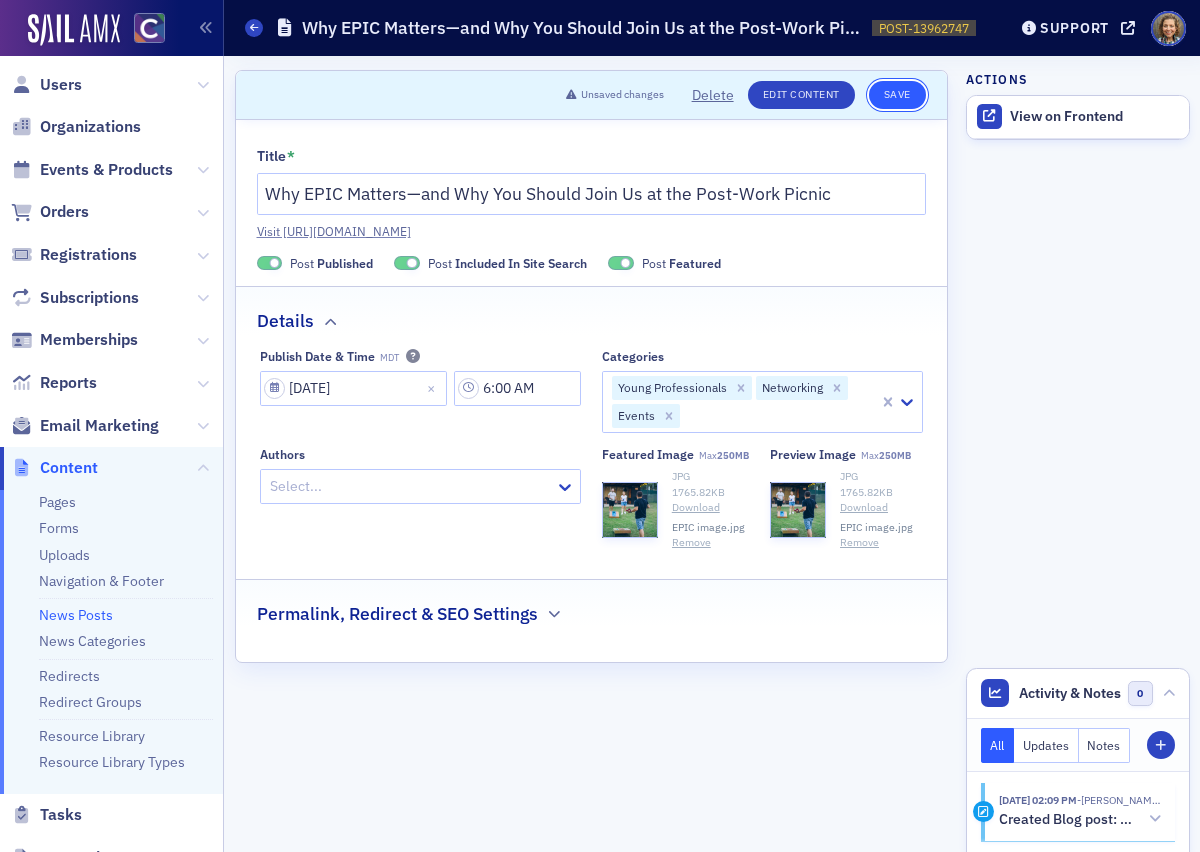 click on "Save" 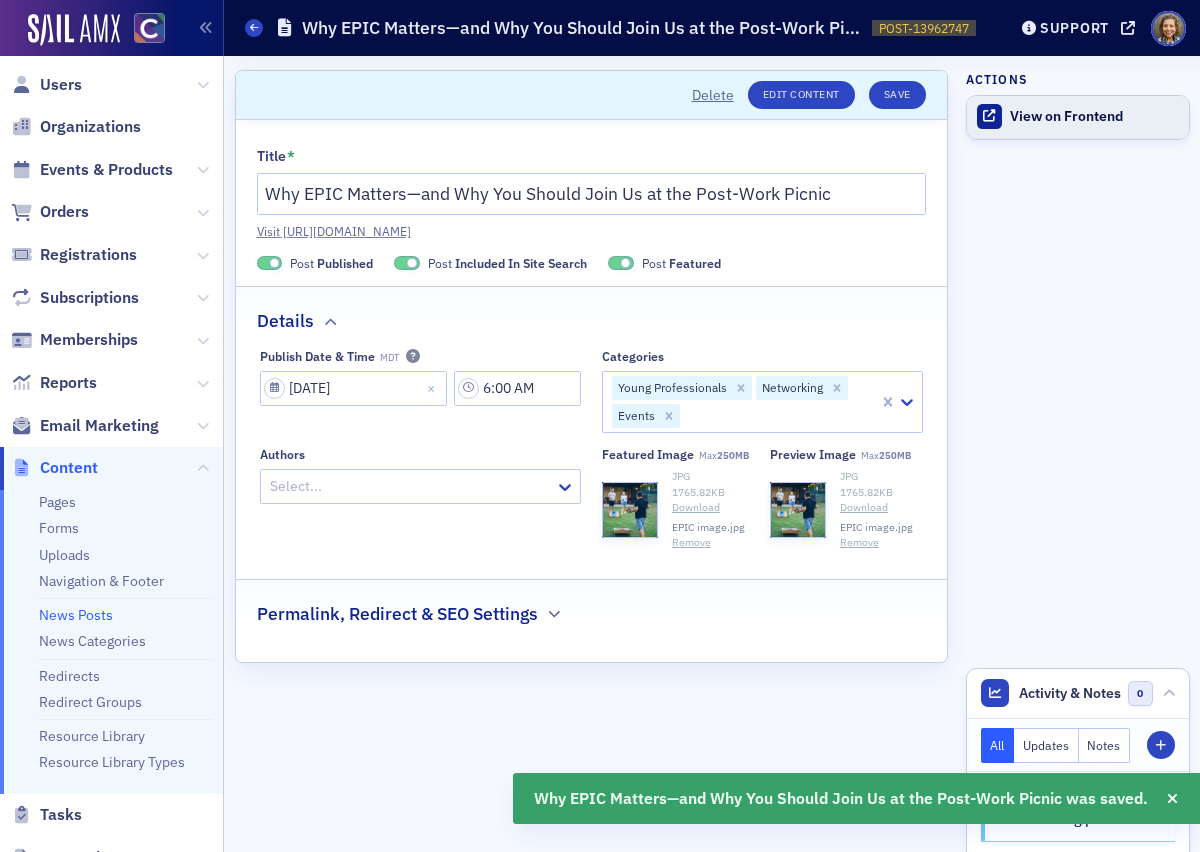 click on "View on Frontend" 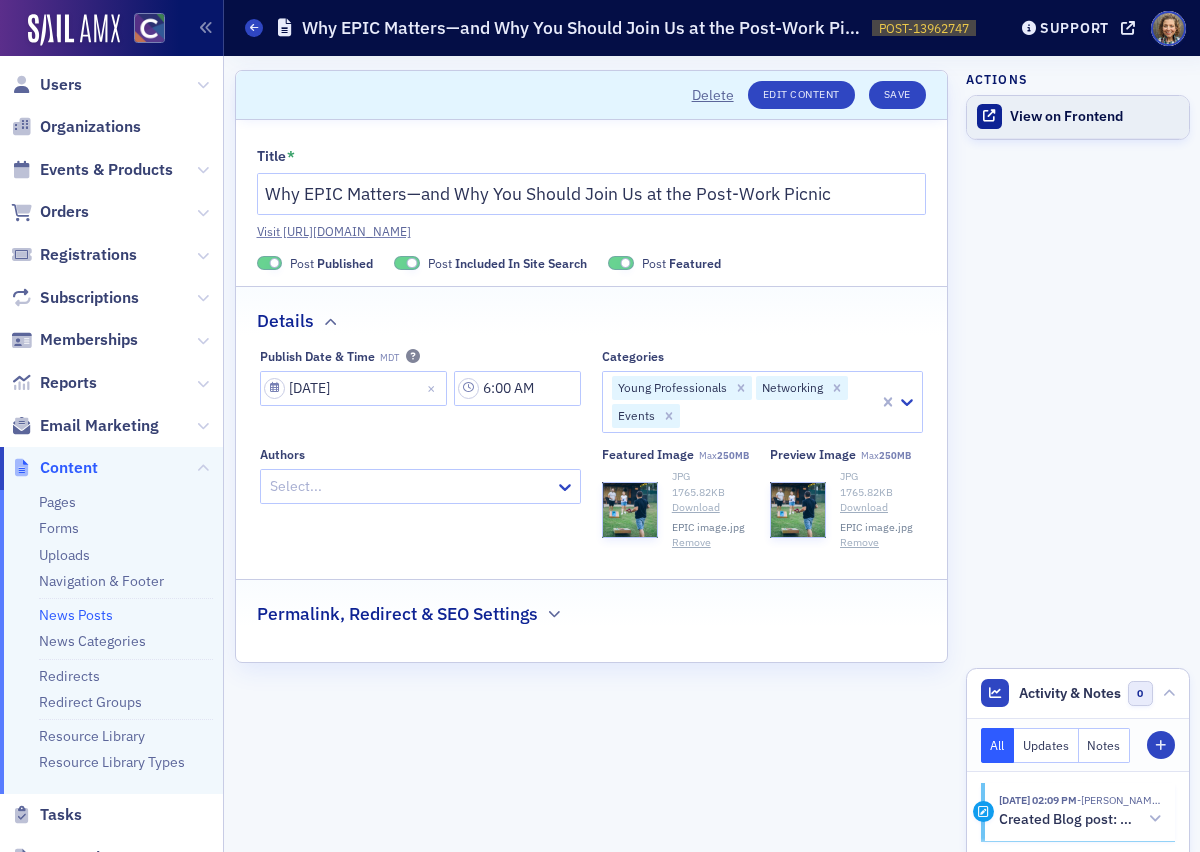 click on "View on Frontend" 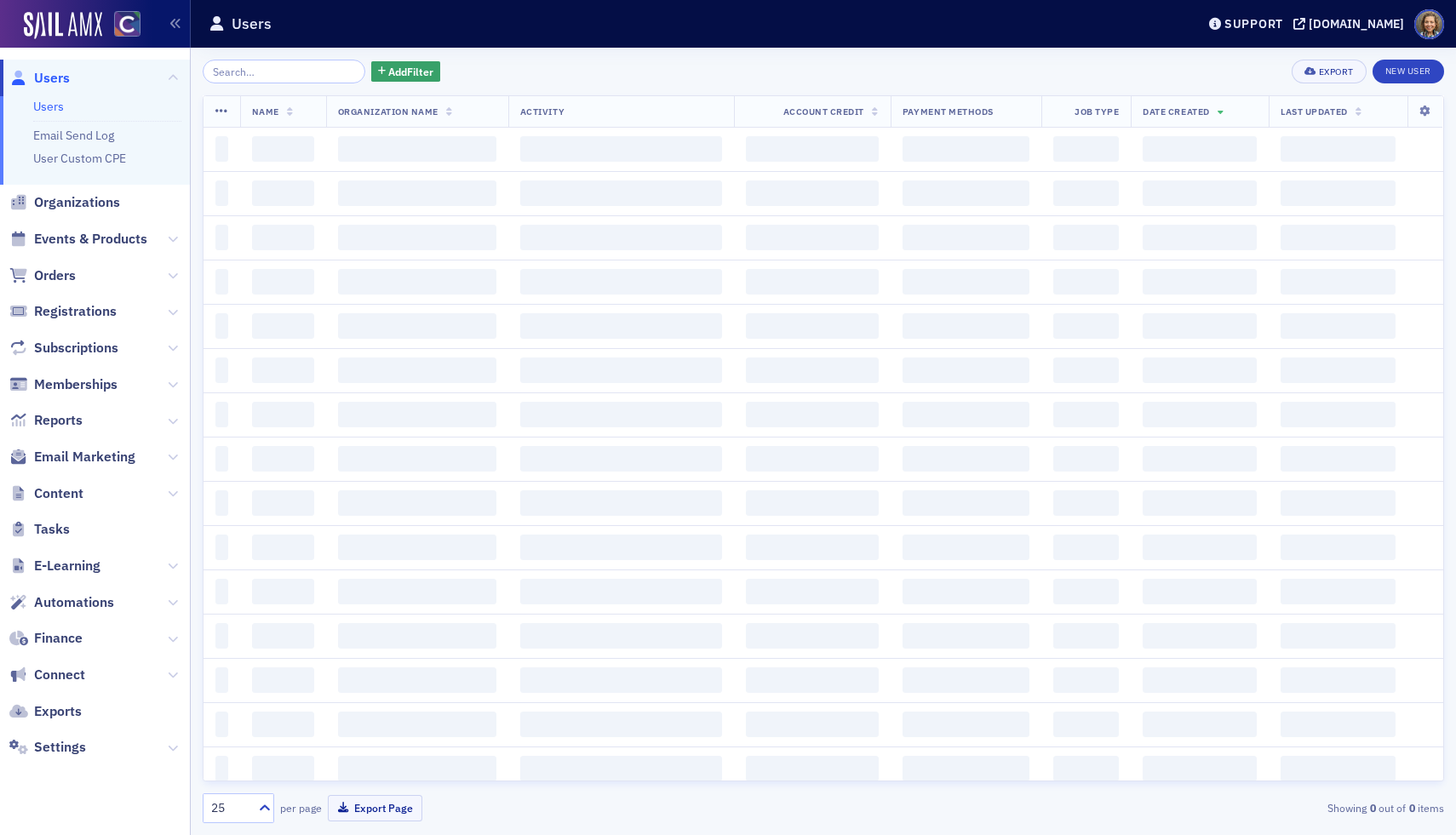 scroll, scrollTop: 0, scrollLeft: 0, axis: both 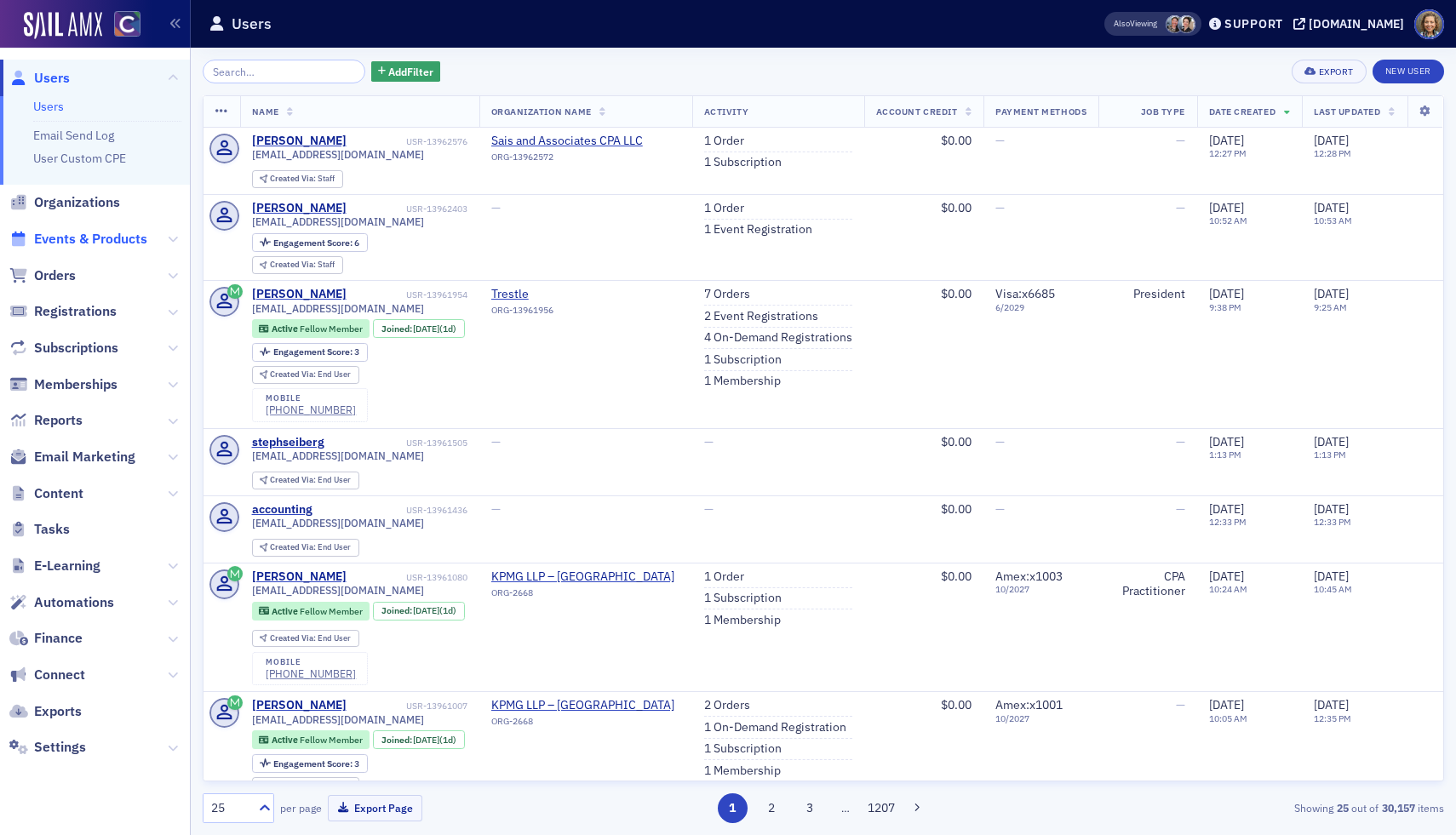 click on "Events & Products" 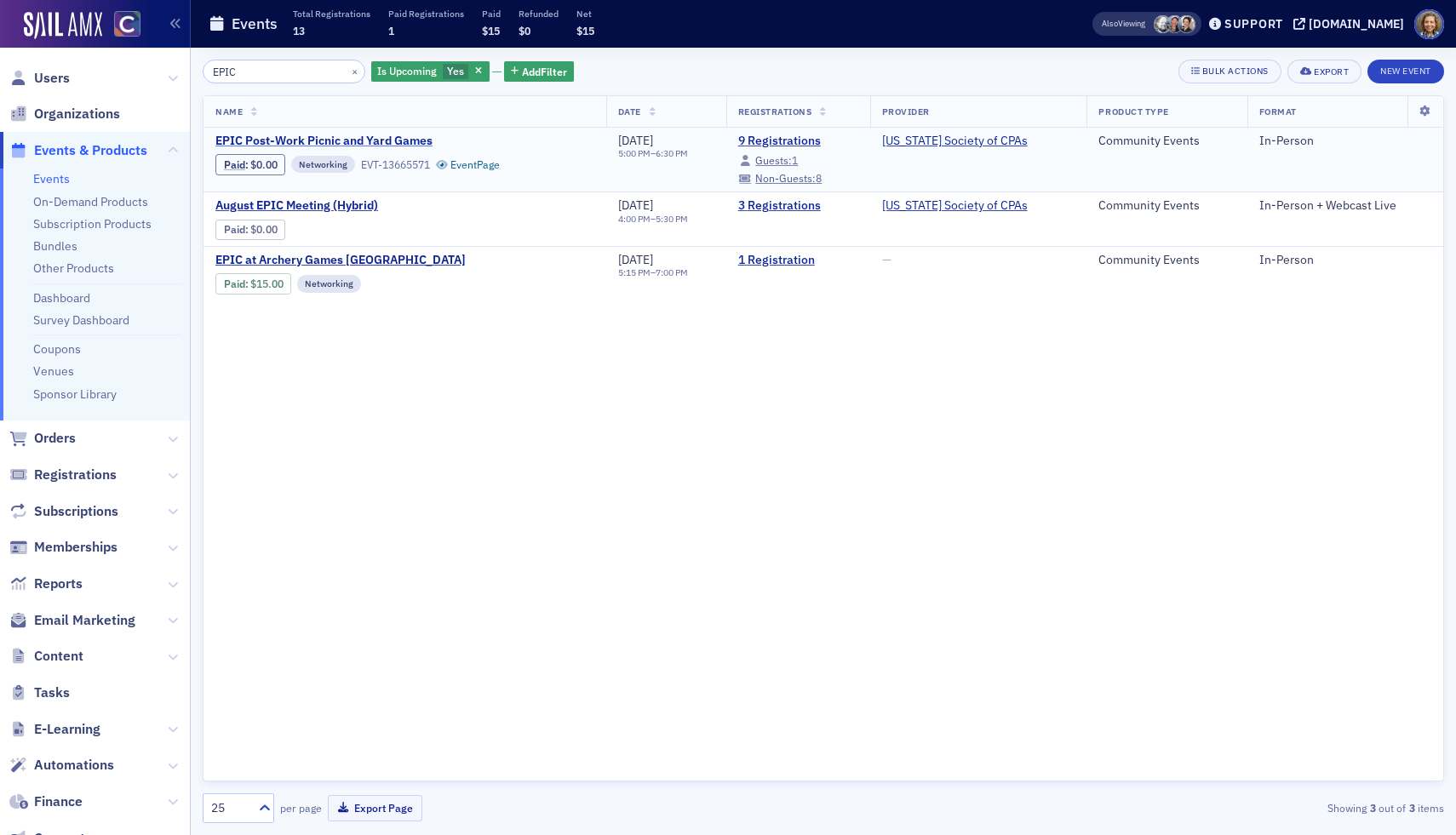 type on "EPIC" 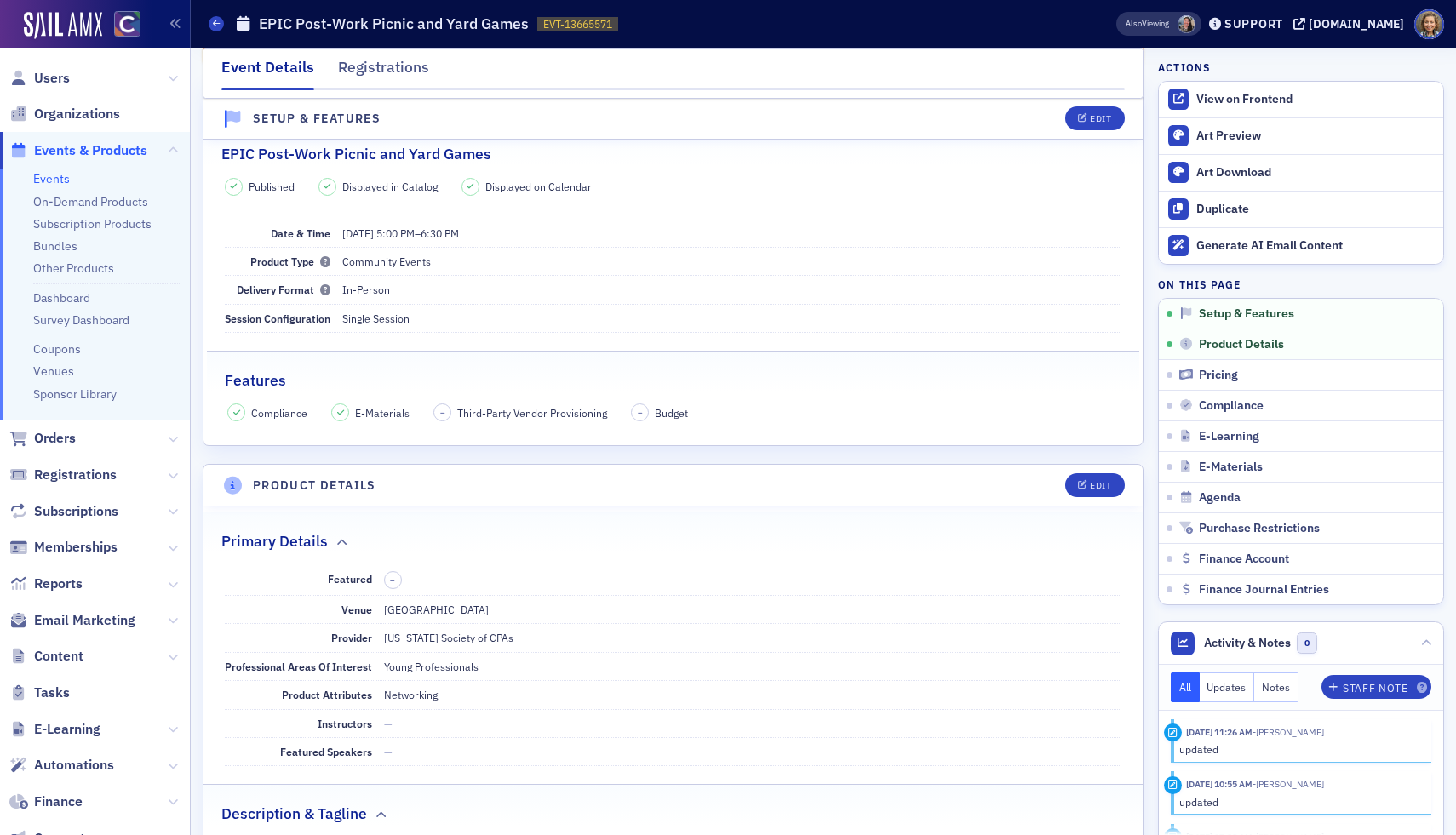 scroll, scrollTop: 0, scrollLeft: 0, axis: both 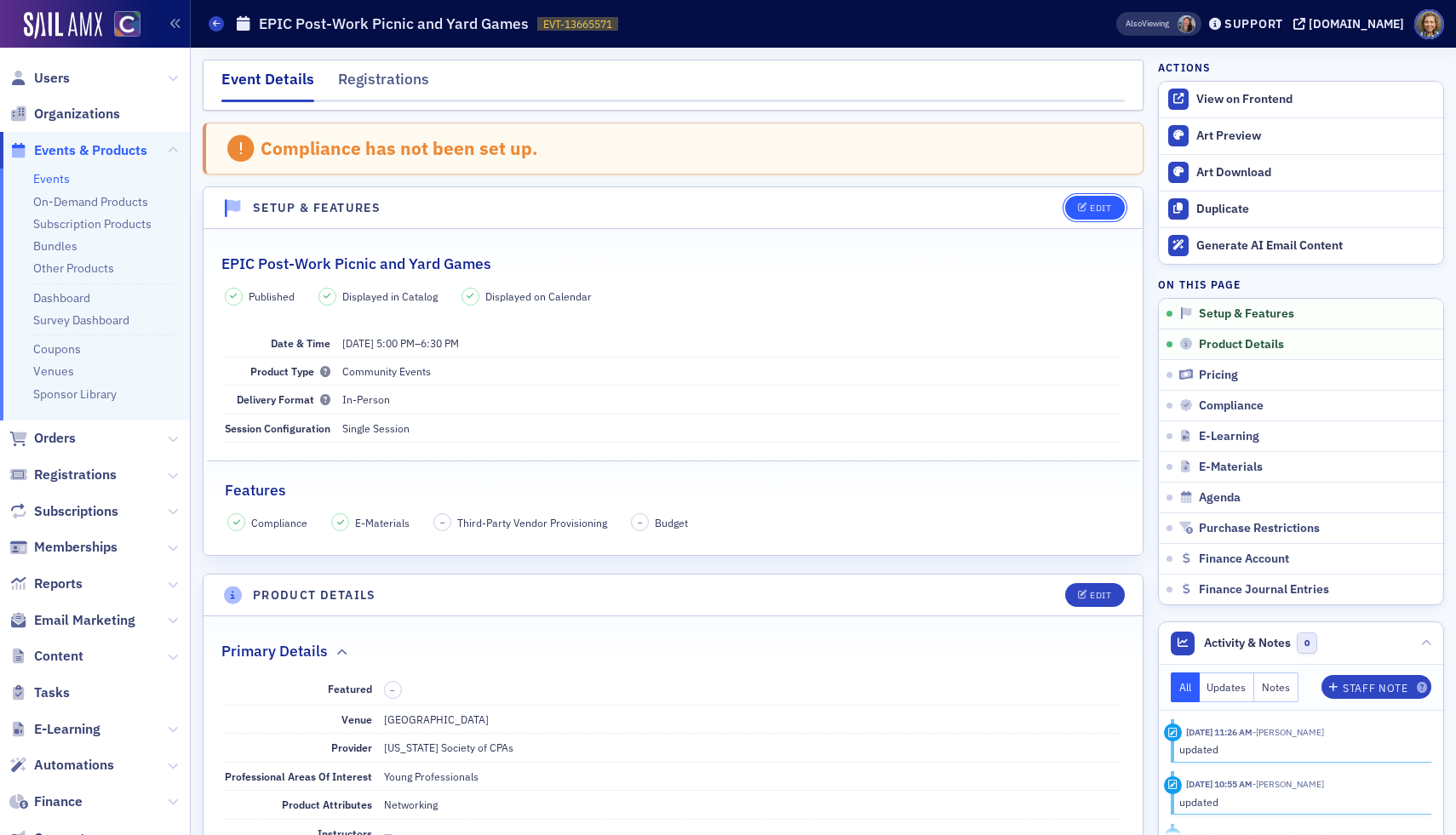 click on "Edit" 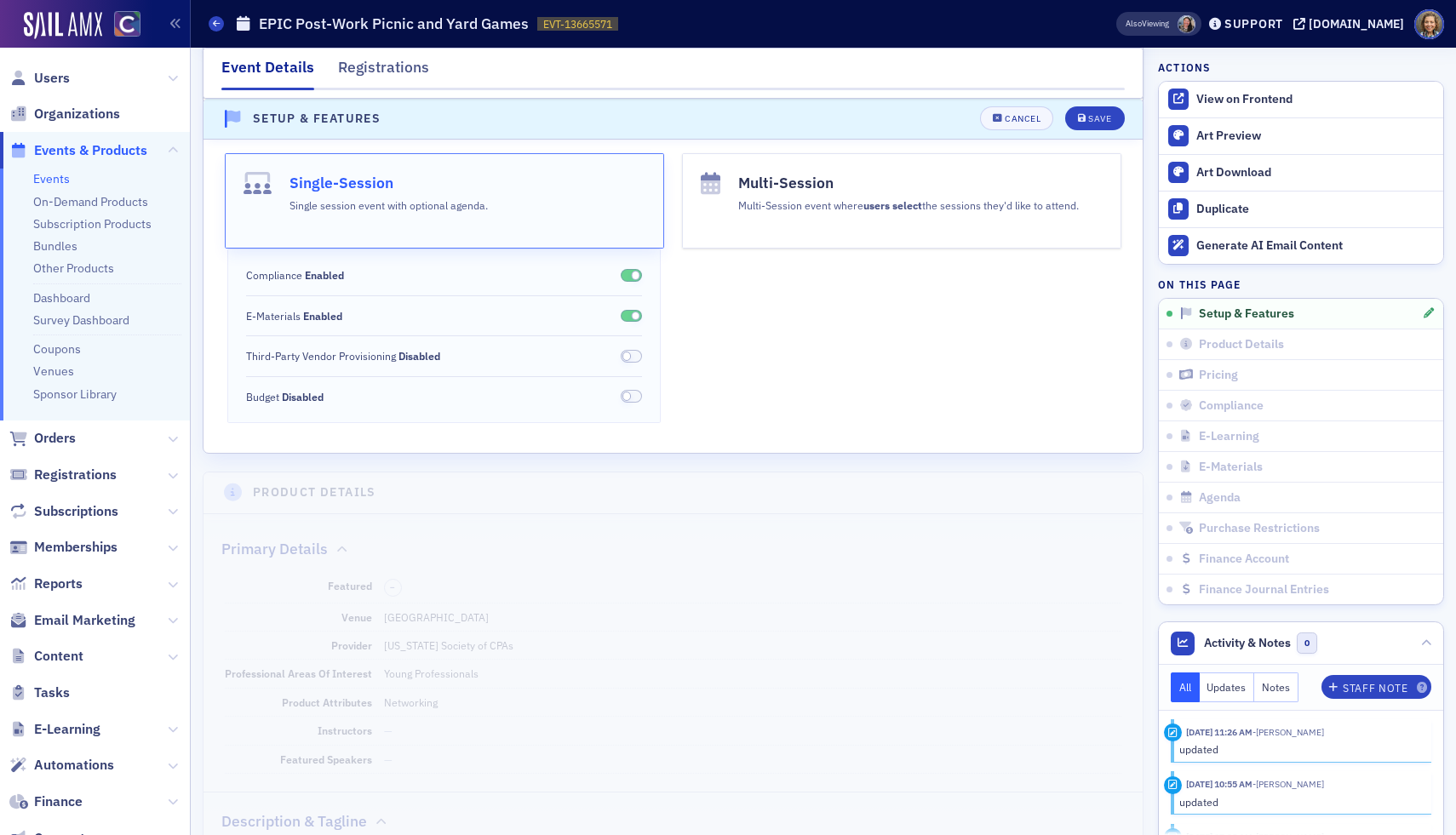 scroll, scrollTop: 0, scrollLeft: 0, axis: both 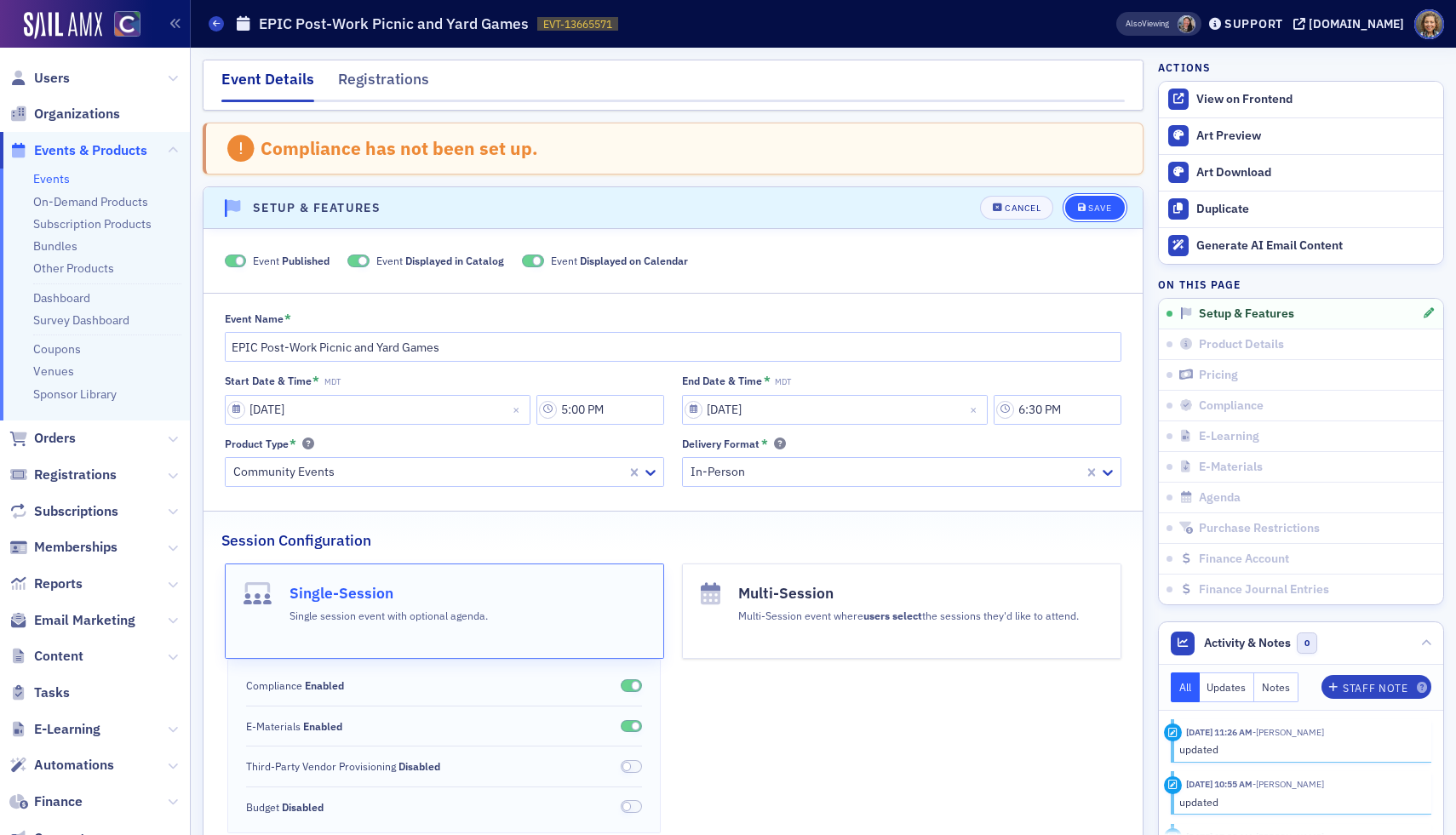 click on "Save" 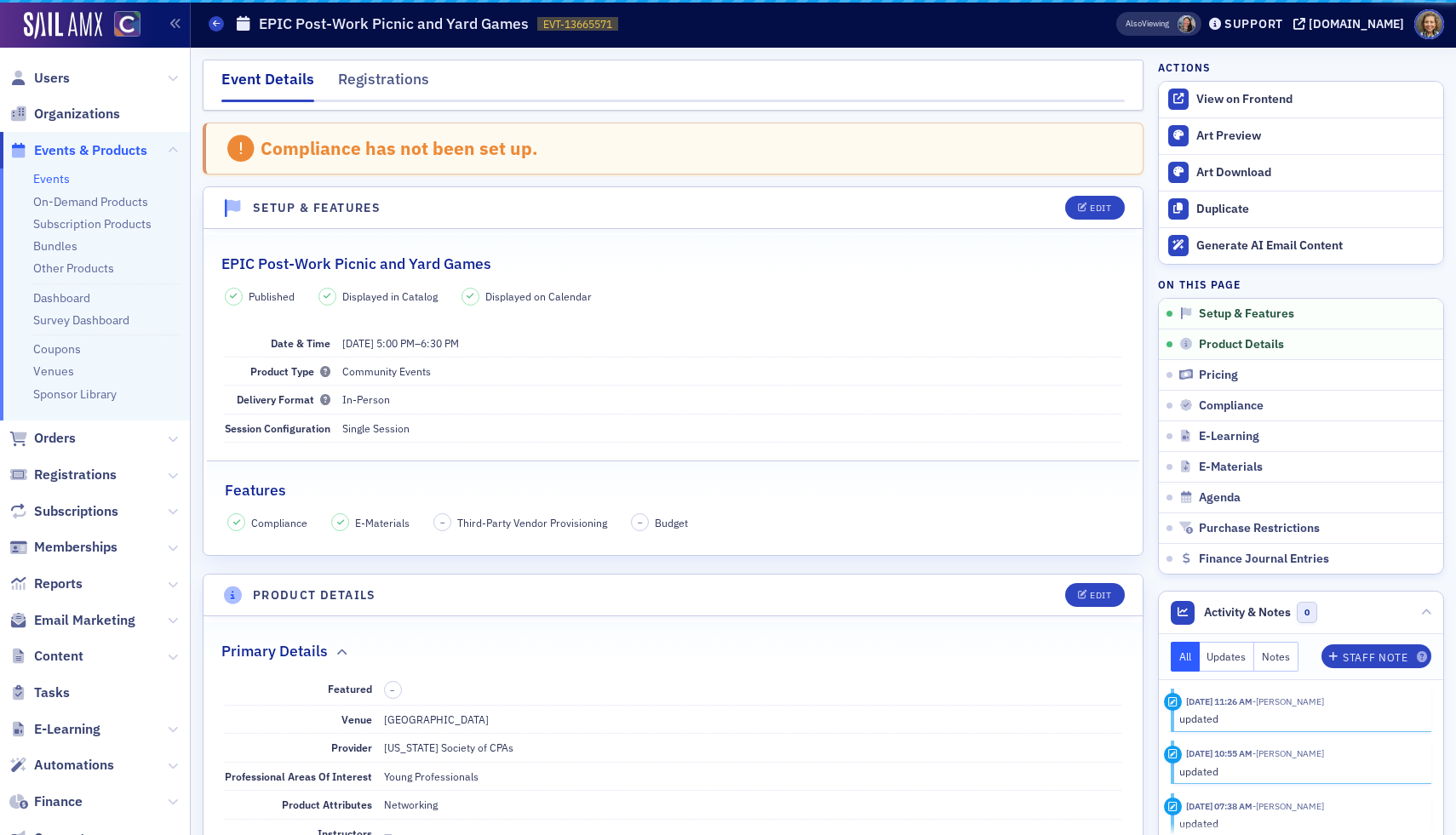 scroll, scrollTop: 88, scrollLeft: 0, axis: vertical 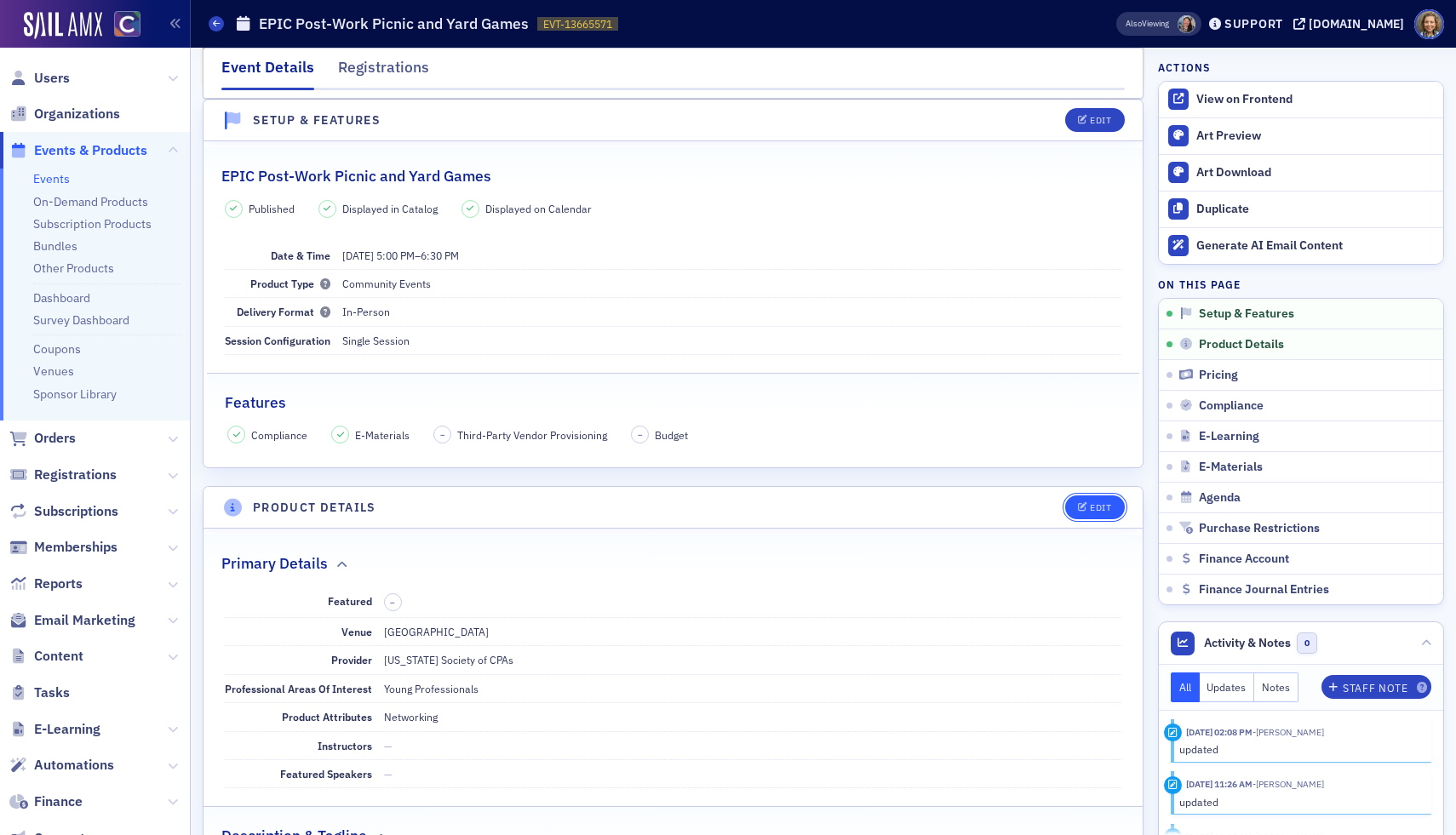 click on "Edit" 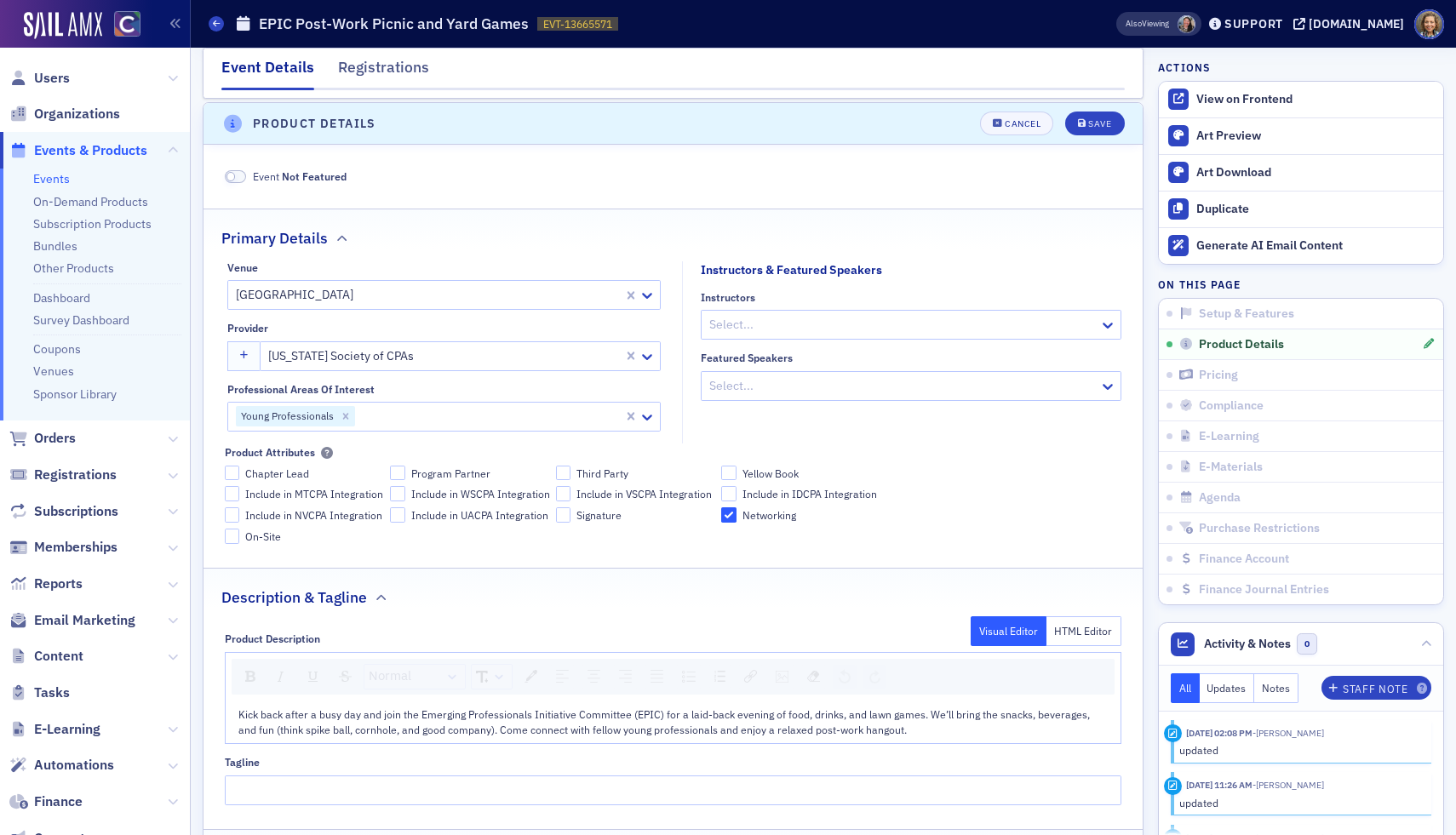 scroll, scrollTop: 475, scrollLeft: 0, axis: vertical 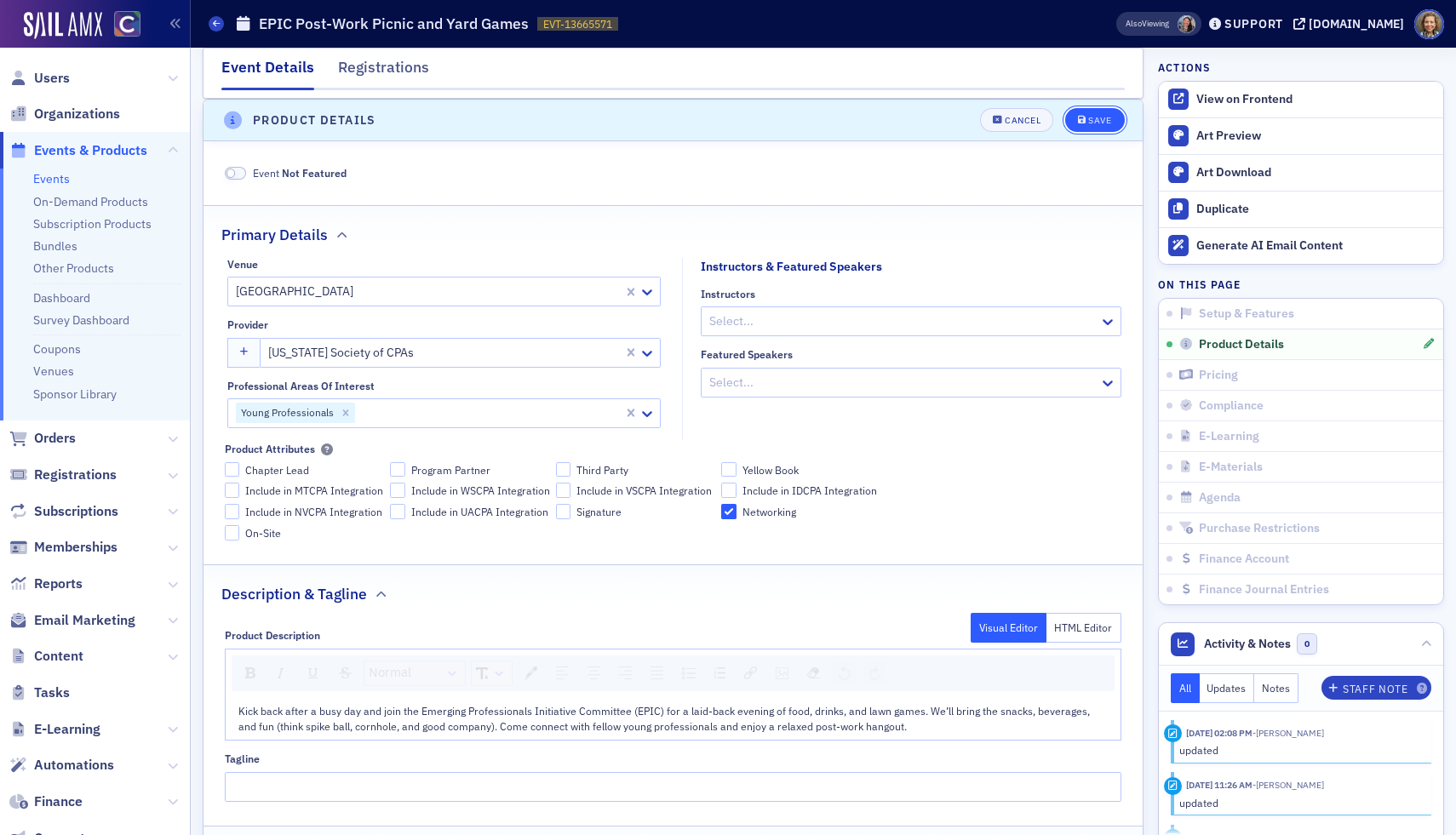click on "Save" 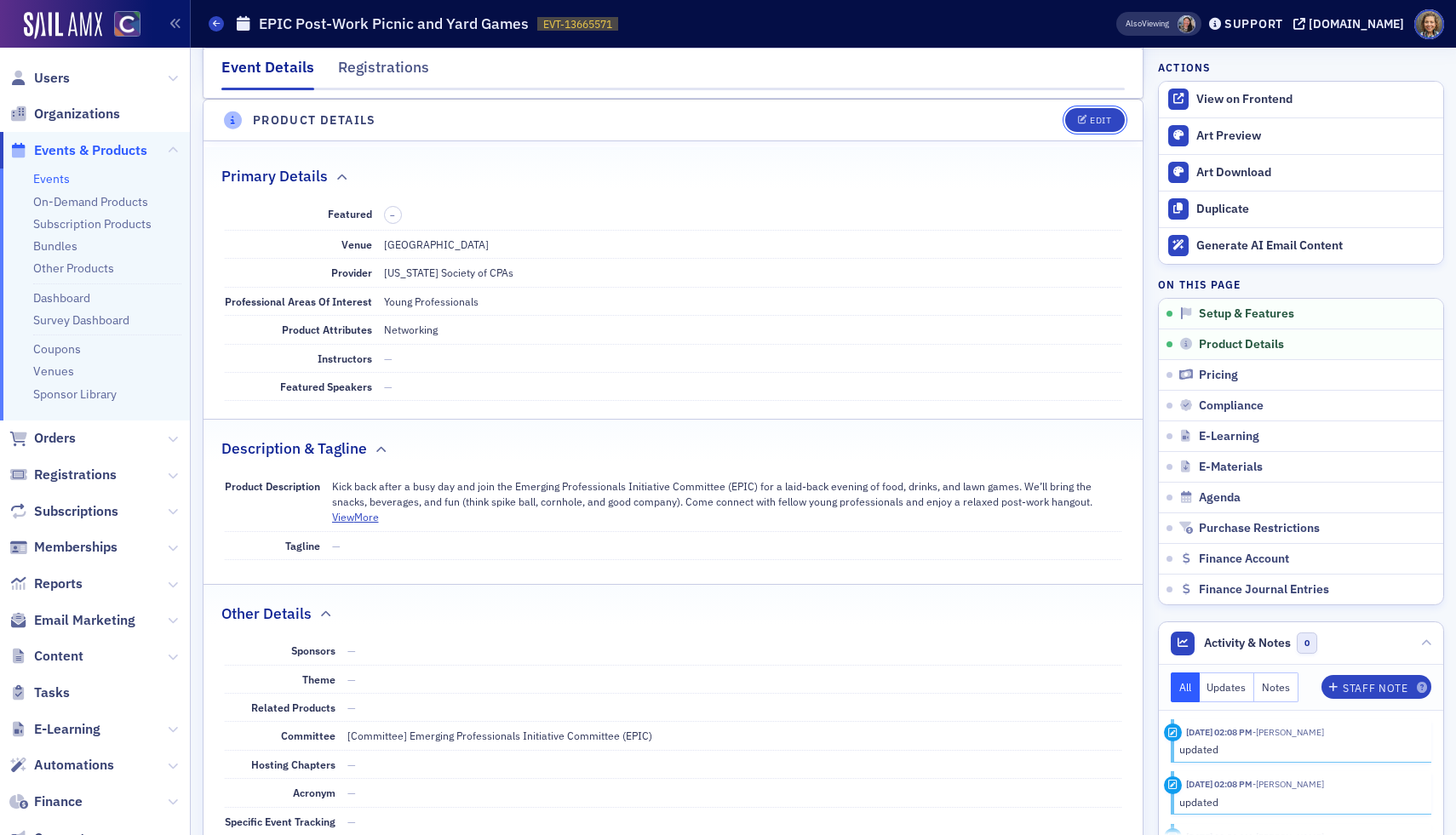 click on "Edit" 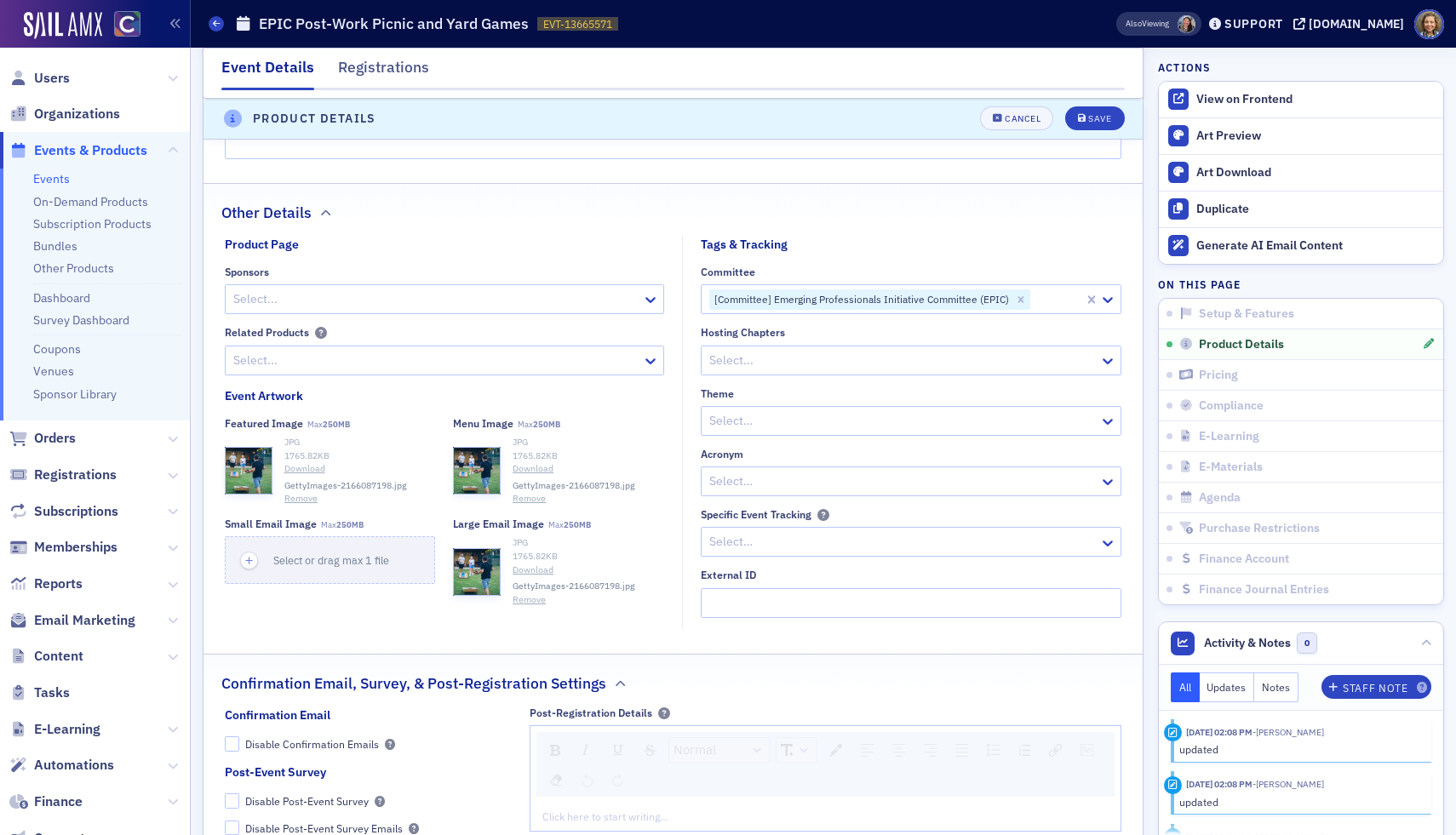 scroll, scrollTop: 1118, scrollLeft: 0, axis: vertical 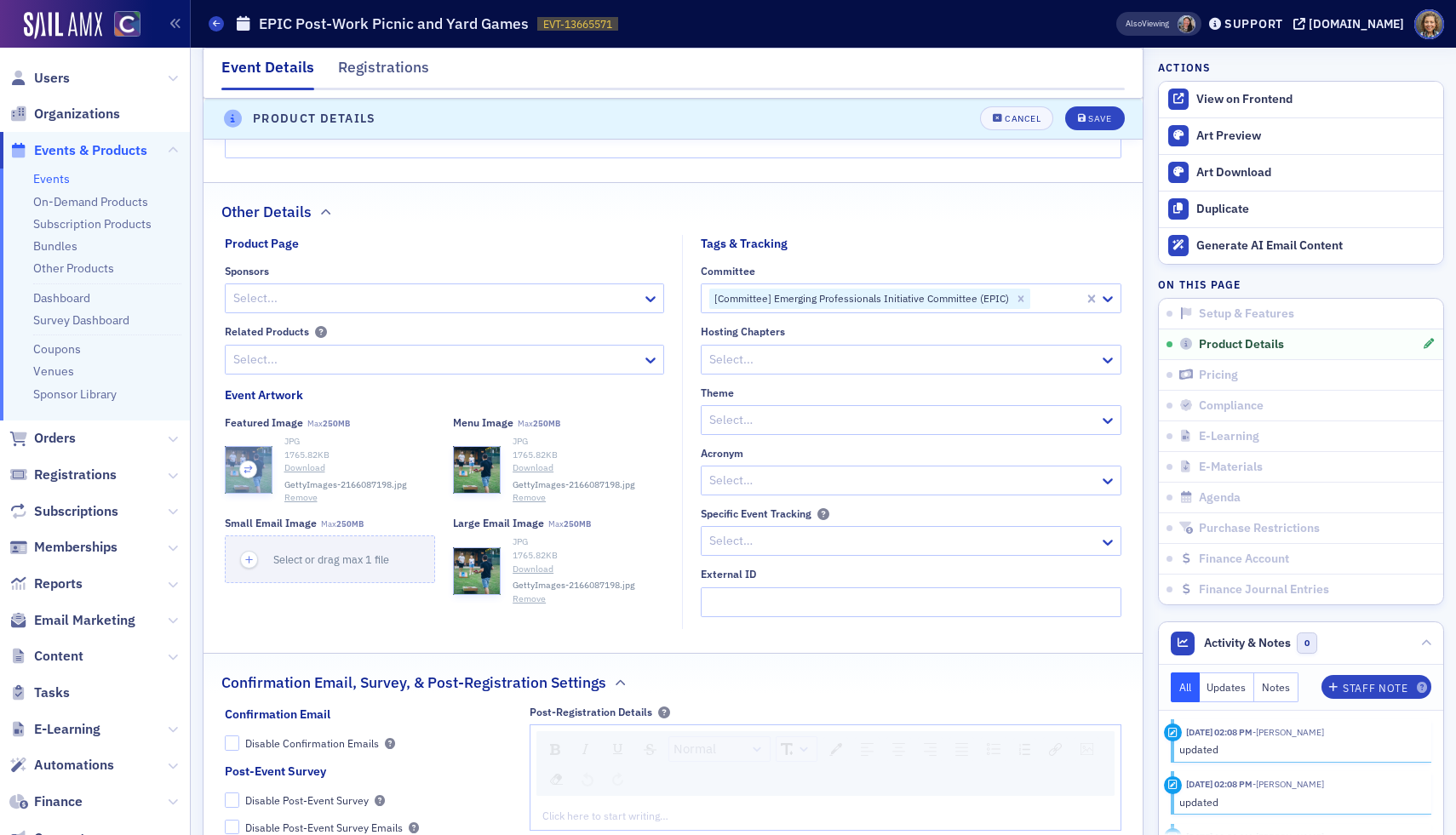 click 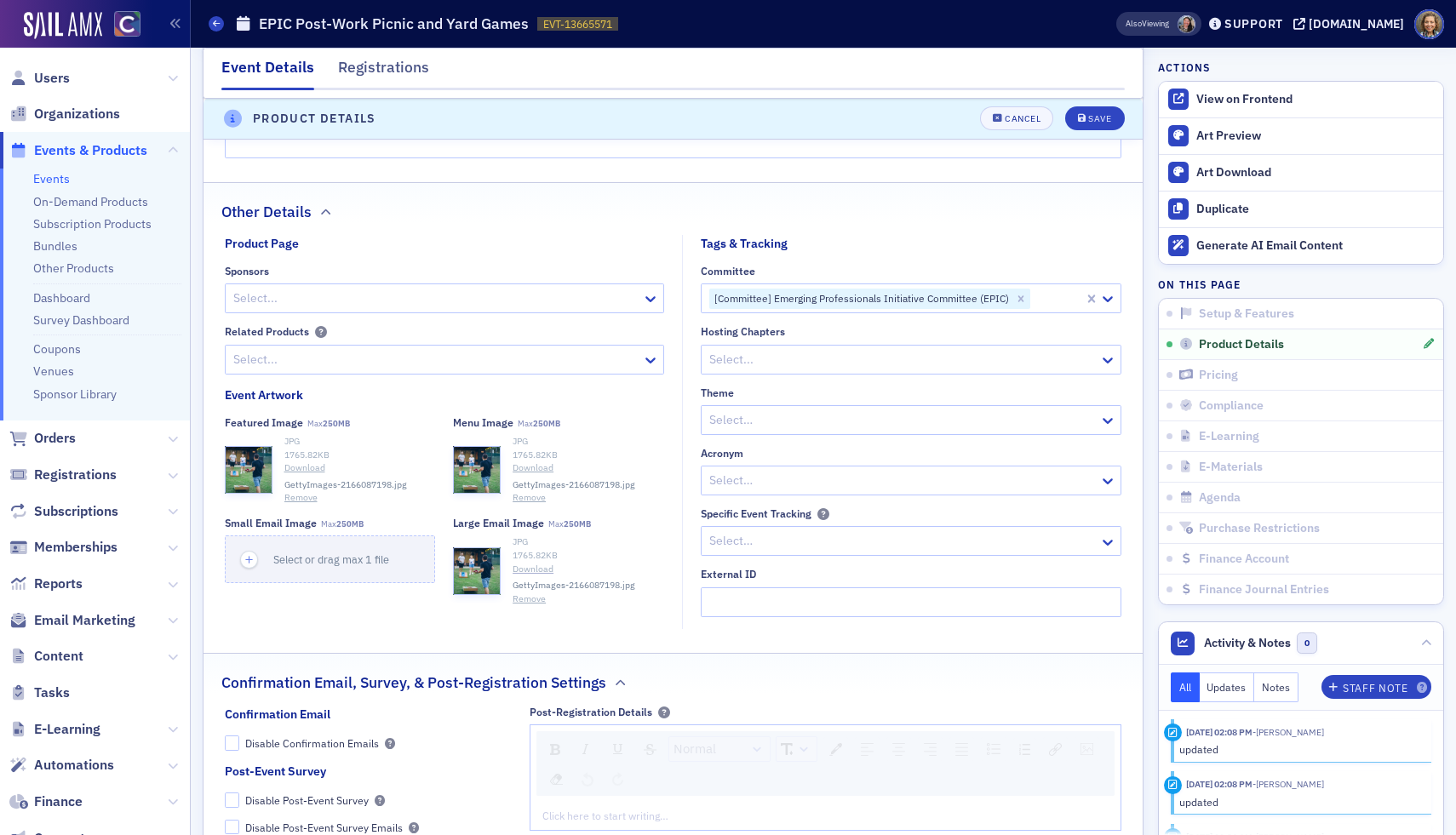 click on "Download" 